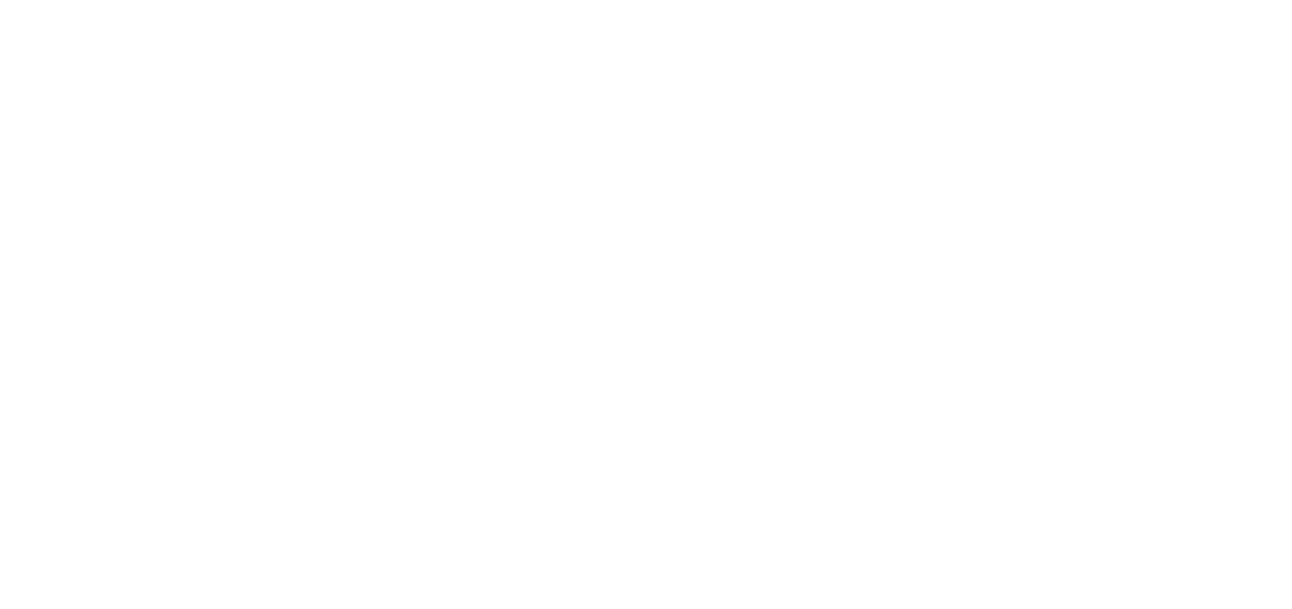 scroll, scrollTop: 0, scrollLeft: 0, axis: both 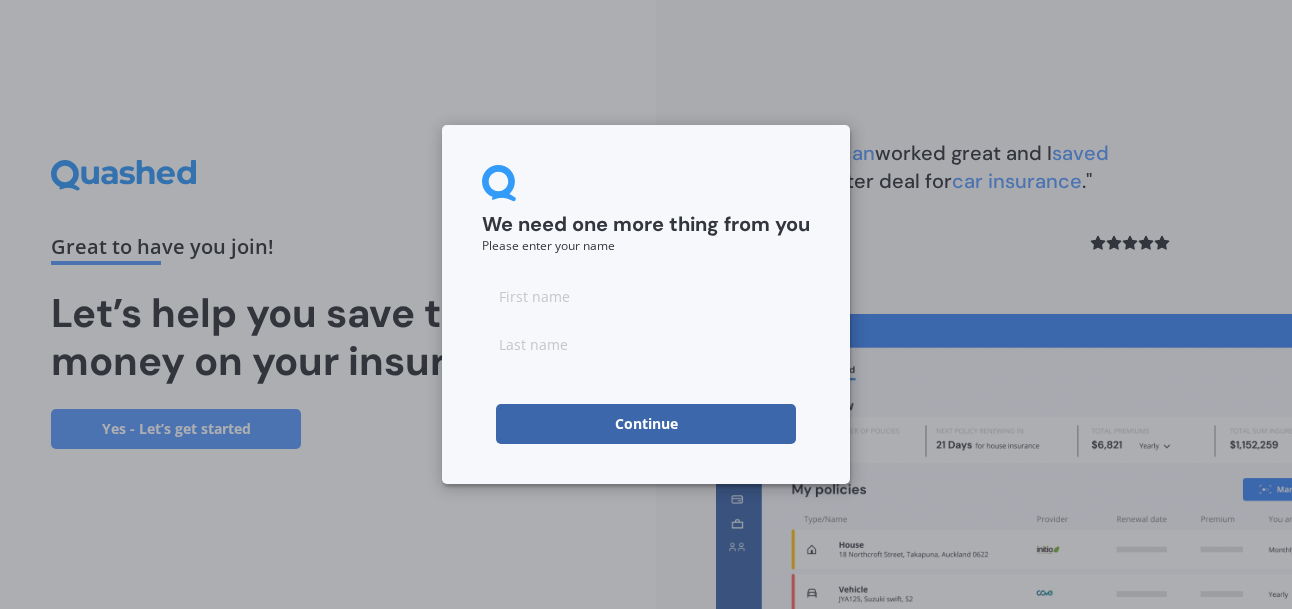 click at bounding box center [646, 296] 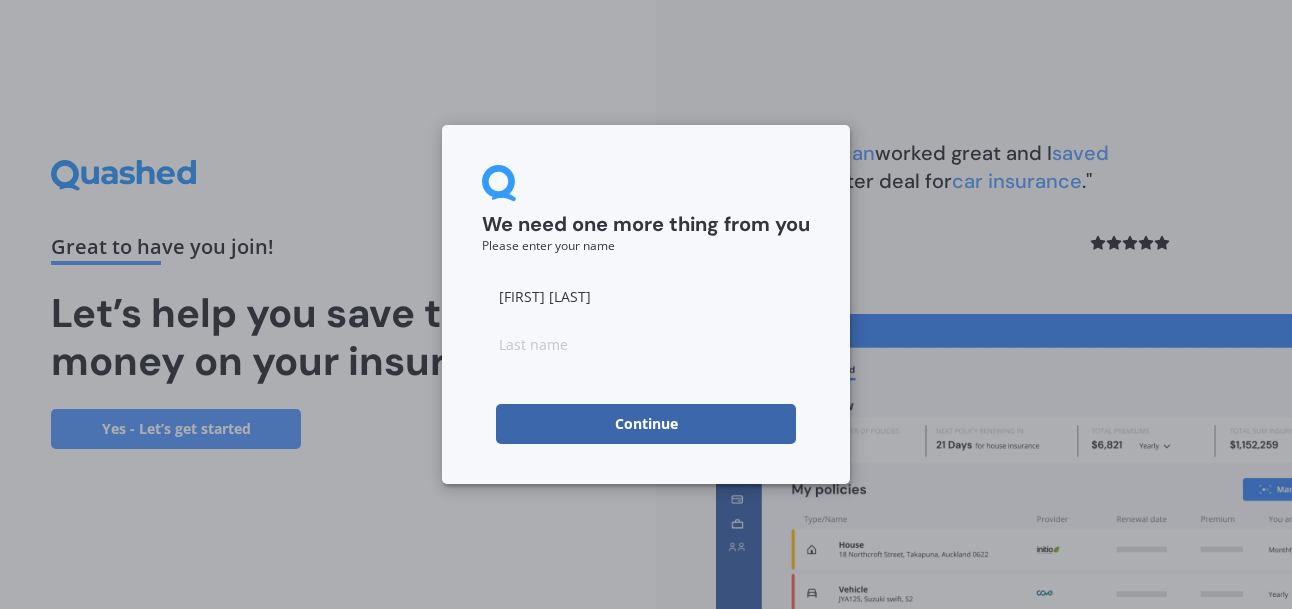 click on "[FIRST] [LAST]" at bounding box center [646, 296] 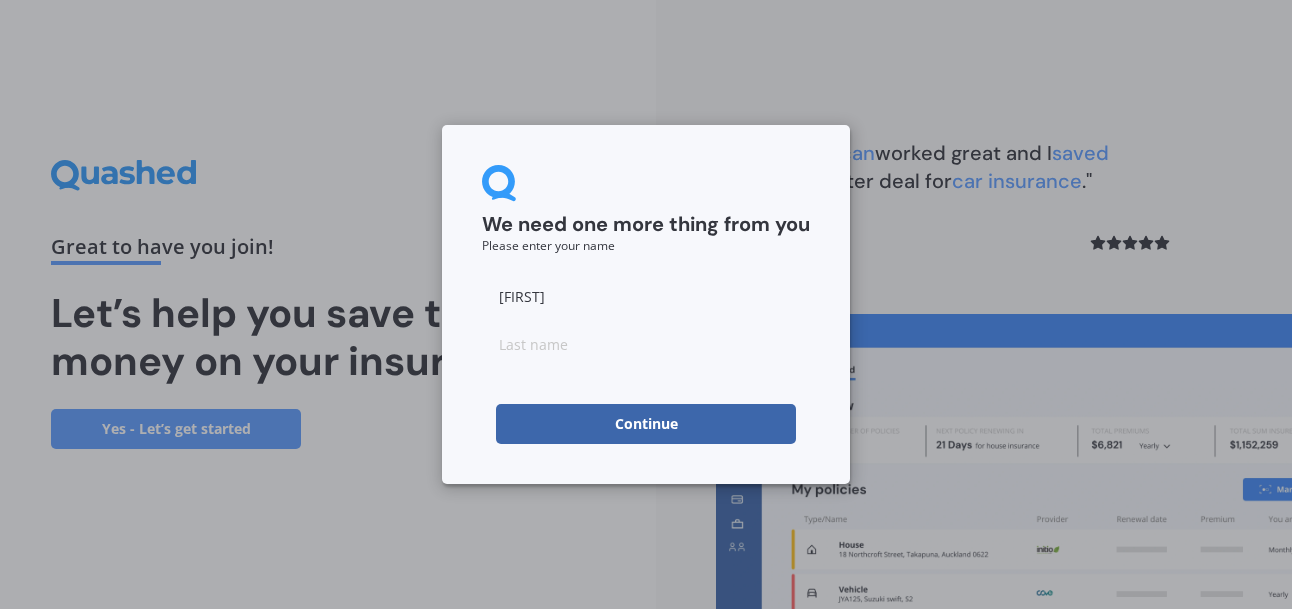 type on "[FIRST]" 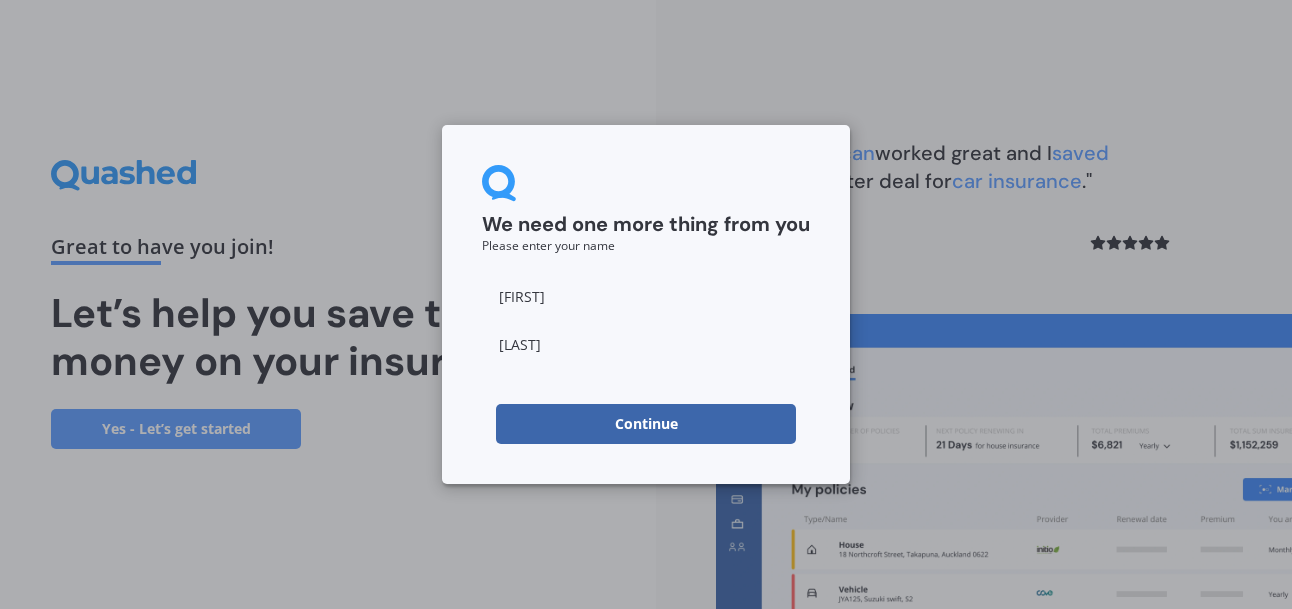 click on "Continue" at bounding box center (646, 424) 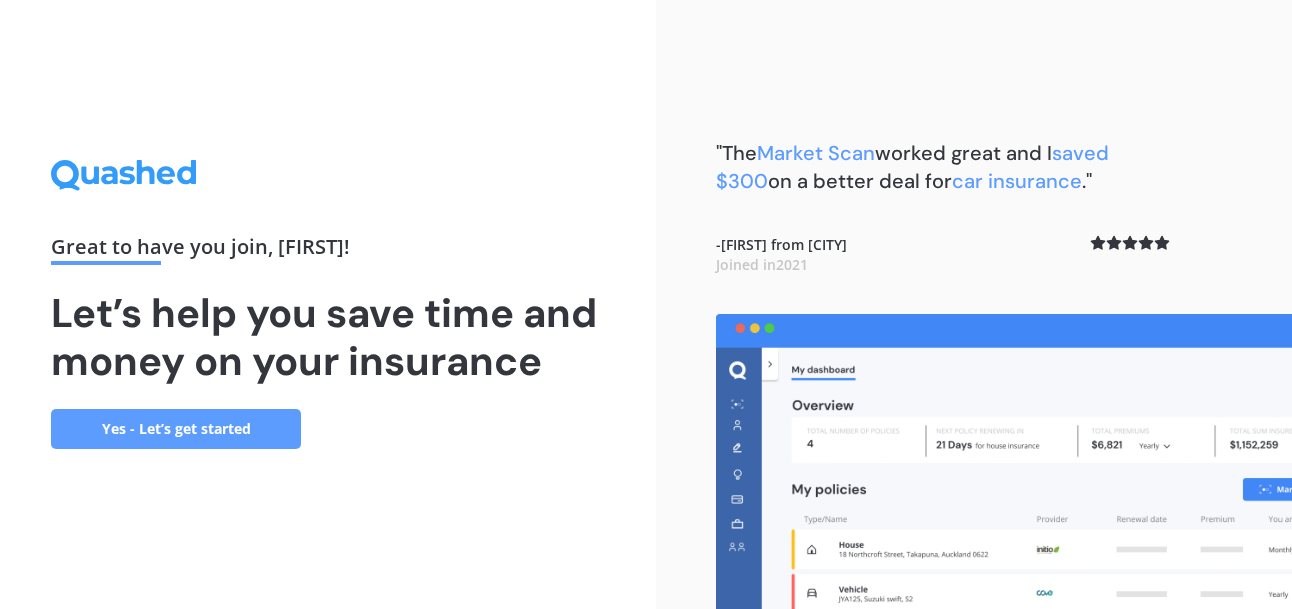 click on "Yes - Let’s get started" at bounding box center (176, 429) 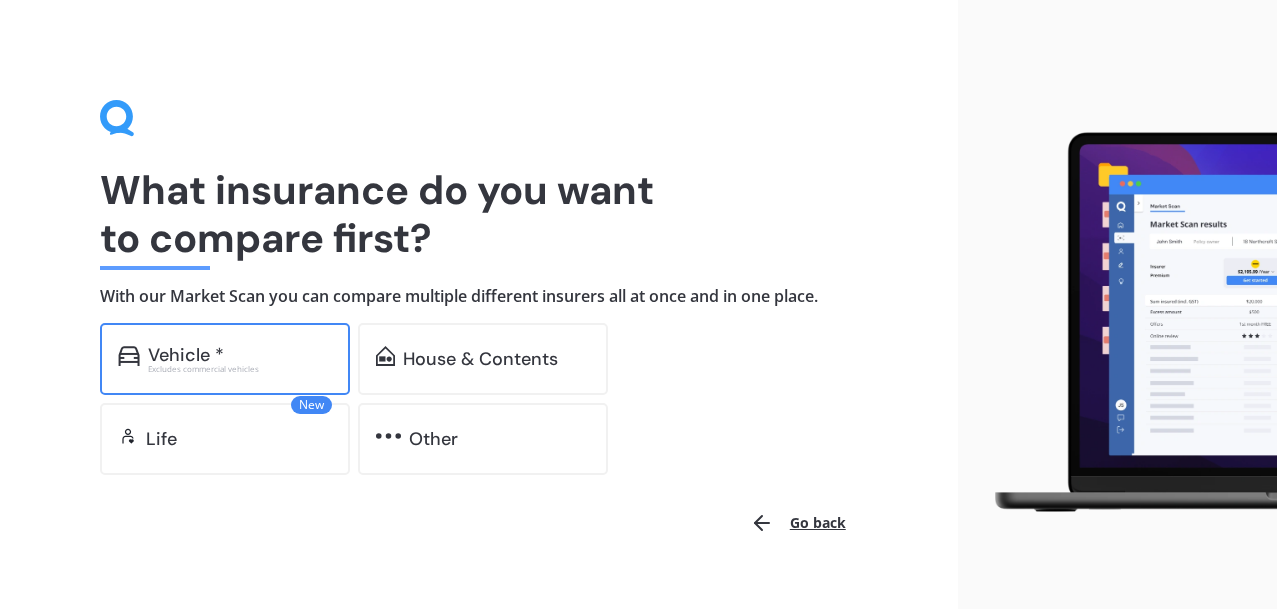 click on "Vehicle *" at bounding box center (240, 355) 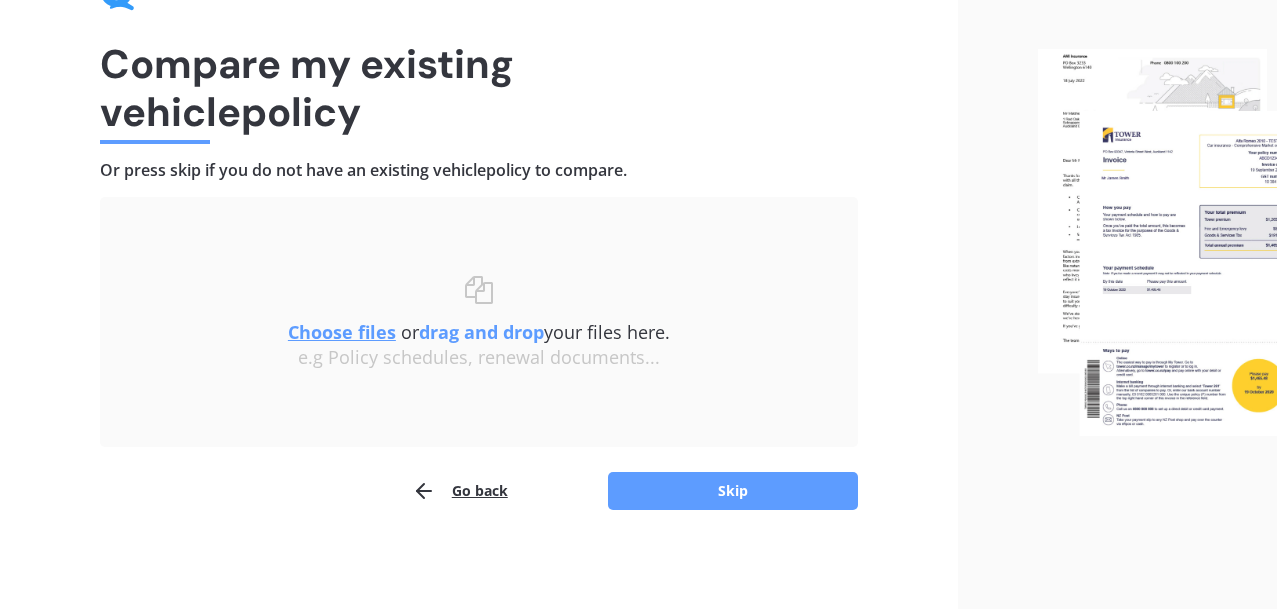 scroll, scrollTop: 128, scrollLeft: 0, axis: vertical 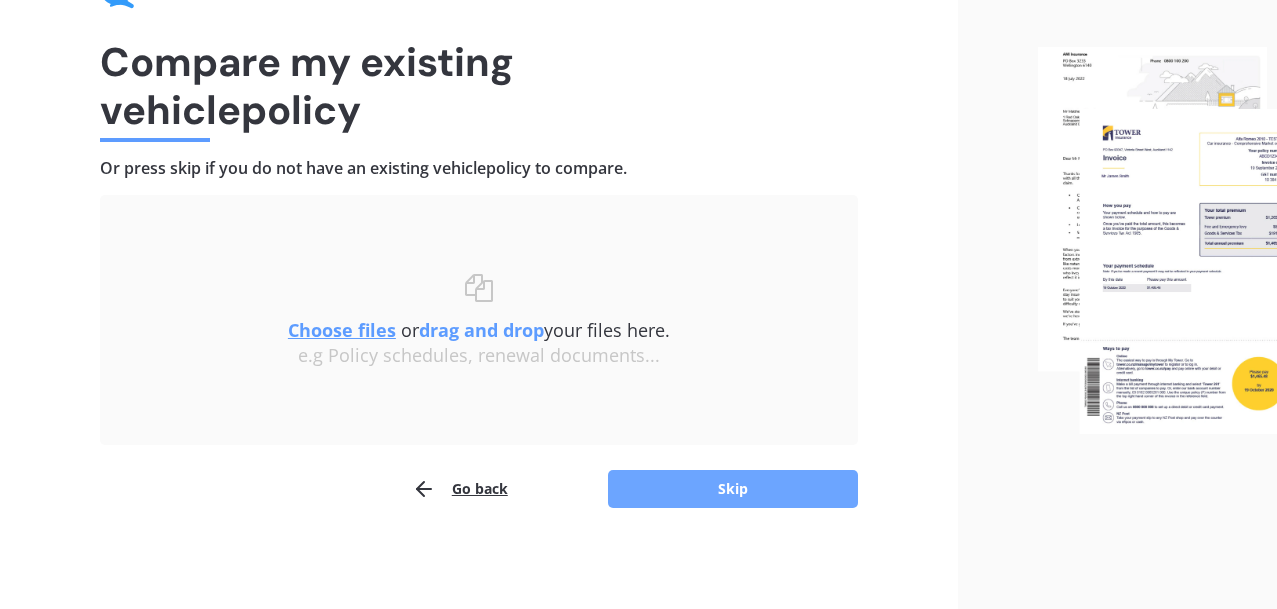 click on "Skip" at bounding box center (733, 489) 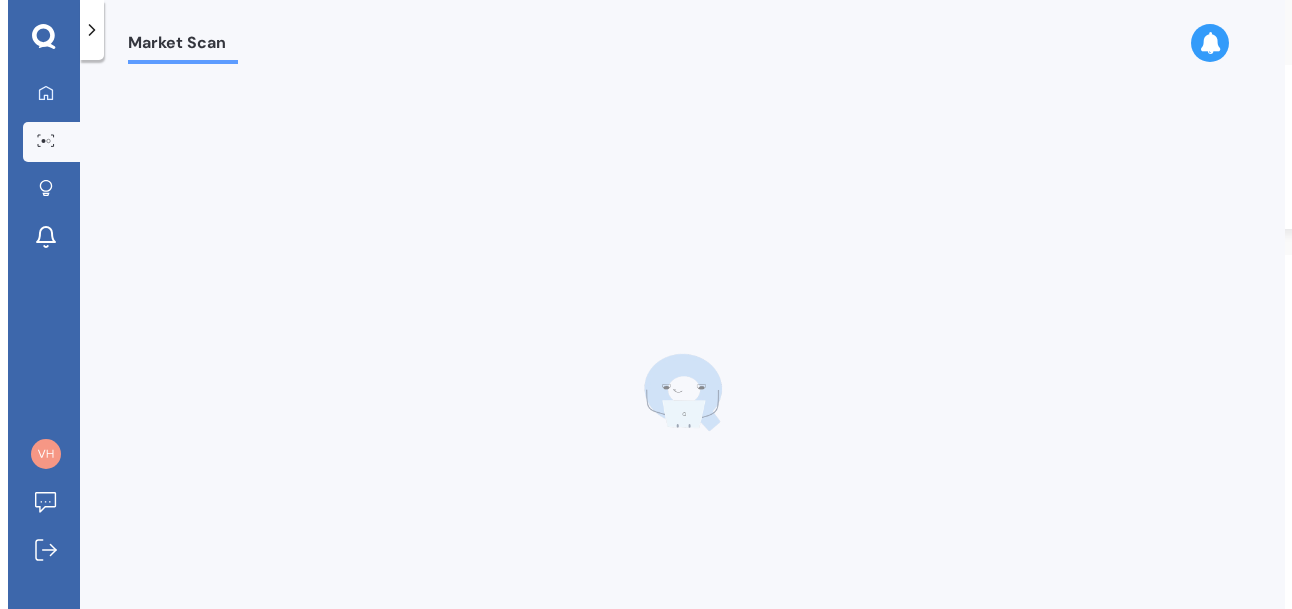 scroll, scrollTop: 0, scrollLeft: 0, axis: both 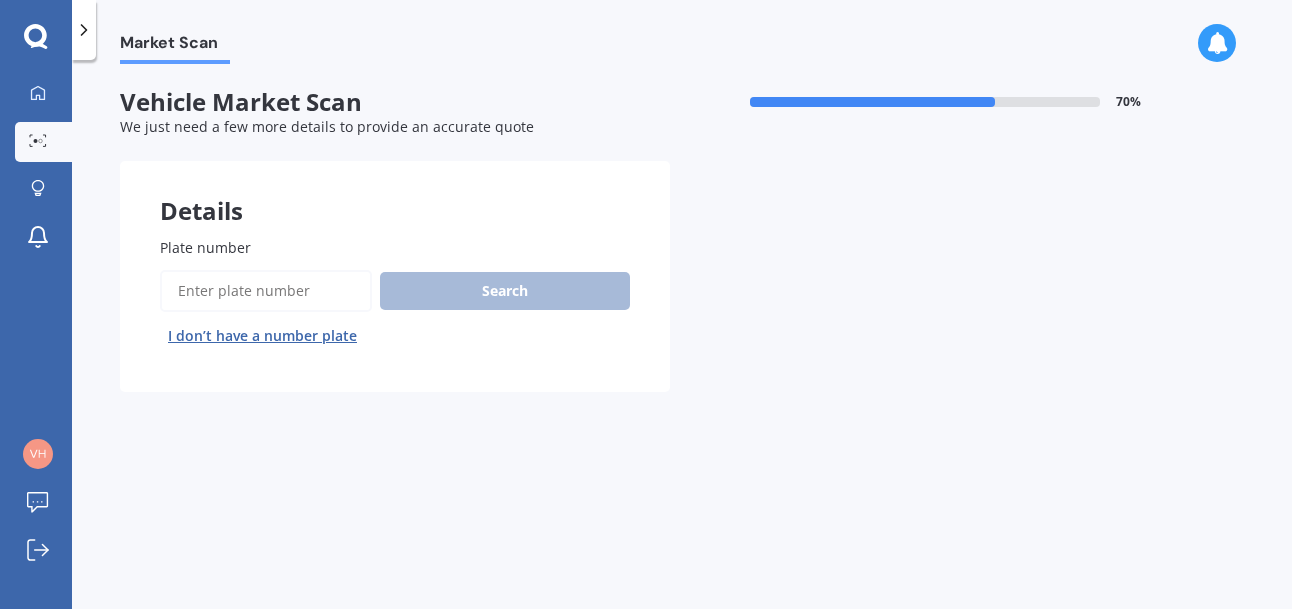 click on "Search I don’t have a number plate" at bounding box center (395, 311) 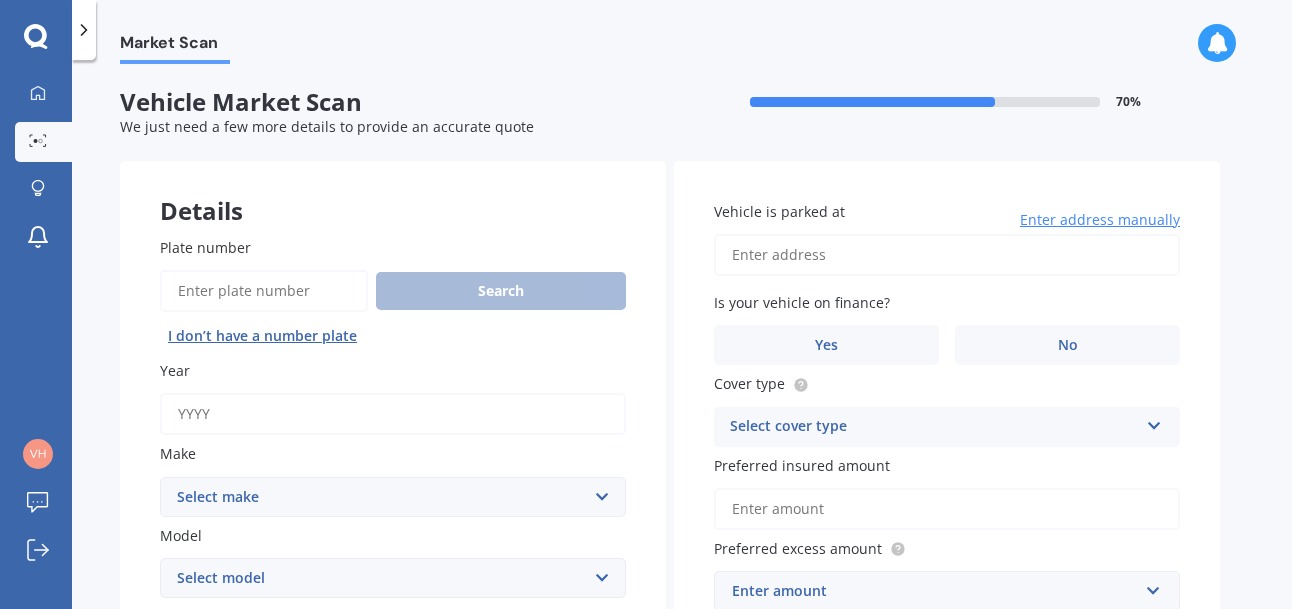 click on "Year" at bounding box center (389, 370) 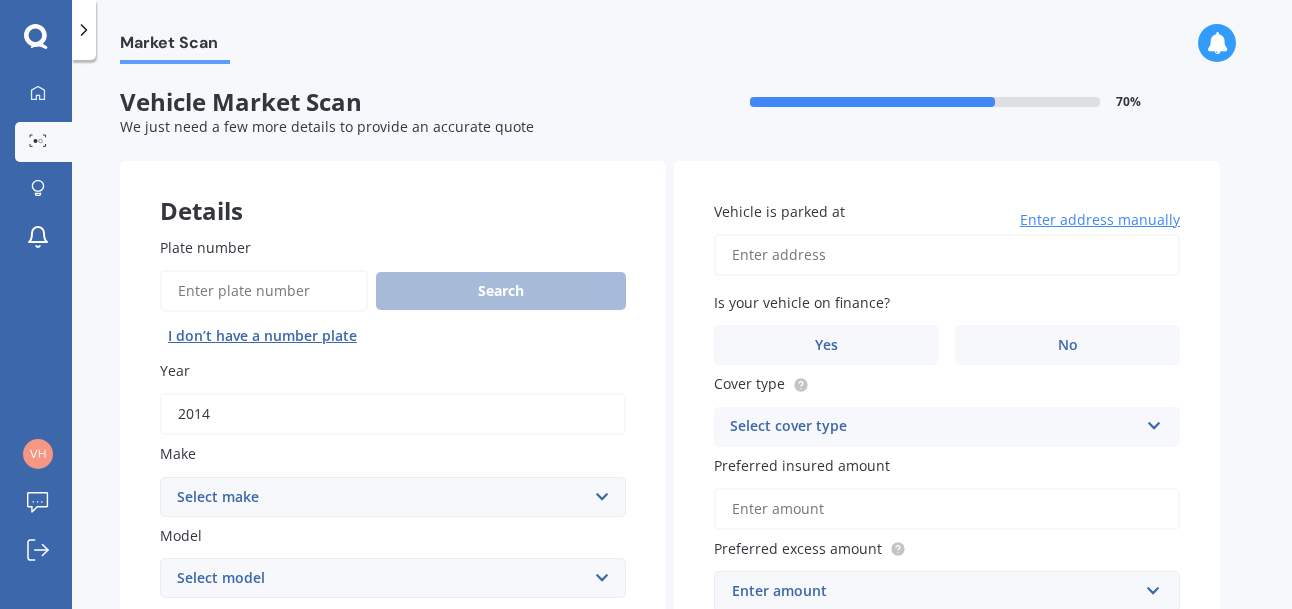 type on "2014" 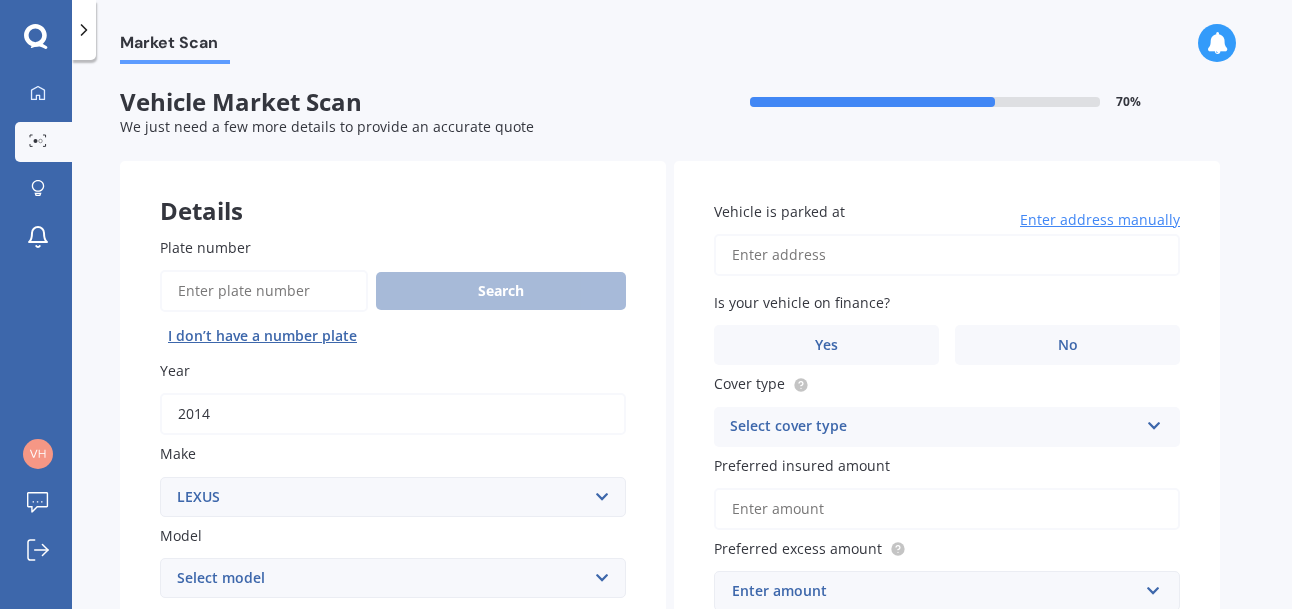 click on "Select make AC ALFA ROMEO ASTON MARTIN AUDI AUSTIN BEDFORD Bentley BMW BYD CADILLAC CAN-AM CHERY CHEVROLET CHRYSLER Citroen CRUISEAIR CUPRA DAEWOO DAIHATSU DAIMLER DAMON DIAHATSU DODGE EXOCET FACTORY FIVE FERRARI FIAT Fiord FLEETWOOD FORD FOTON FRASER GEELY GENESIS GEORGIE BOY GMC GREAT WALL GWM HAVAL HILLMAN HINO HOLDEN HOLIDAY RAMBLER HONDA HUMMER HYUNDAI INFINITI ISUZU IVECO JAC JAECOO JAGUAR JEEP KGM KIA LADA LAMBORGHINI LANCIA LANDROVER LDV LEAPMOTOR LEXUS LINCOLN LOTUS LUNAR M.G M.G. MAHINDRA MASERATI MAZDA MCLAREN MERCEDES AMG Mercedes Benz MERCEDES-AMG MERCURY MINI Mitsubishi MORGAN MORRIS NEWMAR Nissan OMODA OPEL OXFORD PEUGEOT Plymouth Polestar PONTIAC PORSCHE PROTON RAM Range Rover Rayne RENAULT ROLLS ROYCE ROVER SAAB SATURN SEAT SHELBY SKODA SMART SSANGYONG SUBARU SUZUKI TATA TESLA TIFFIN Toyota TRIUMPH TVR Vauxhall VOLKSWAGEN VOLVO WESTFIELD WINNEBAGO ZX" at bounding box center [393, 497] 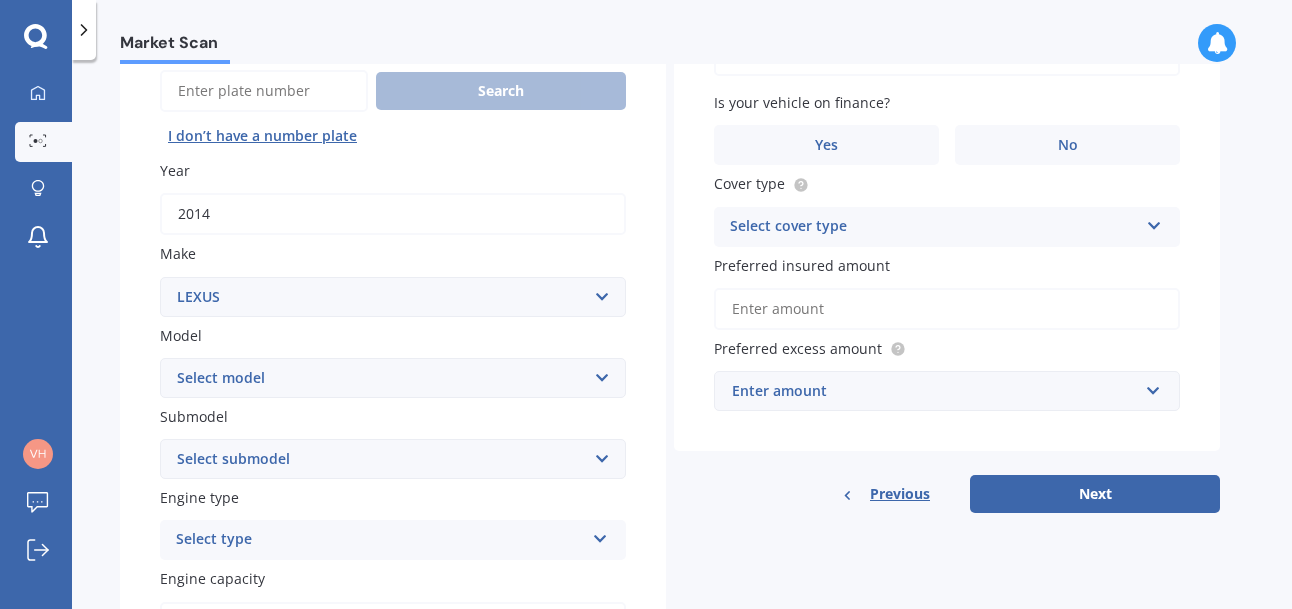 scroll, scrollTop: 267, scrollLeft: 0, axis: vertical 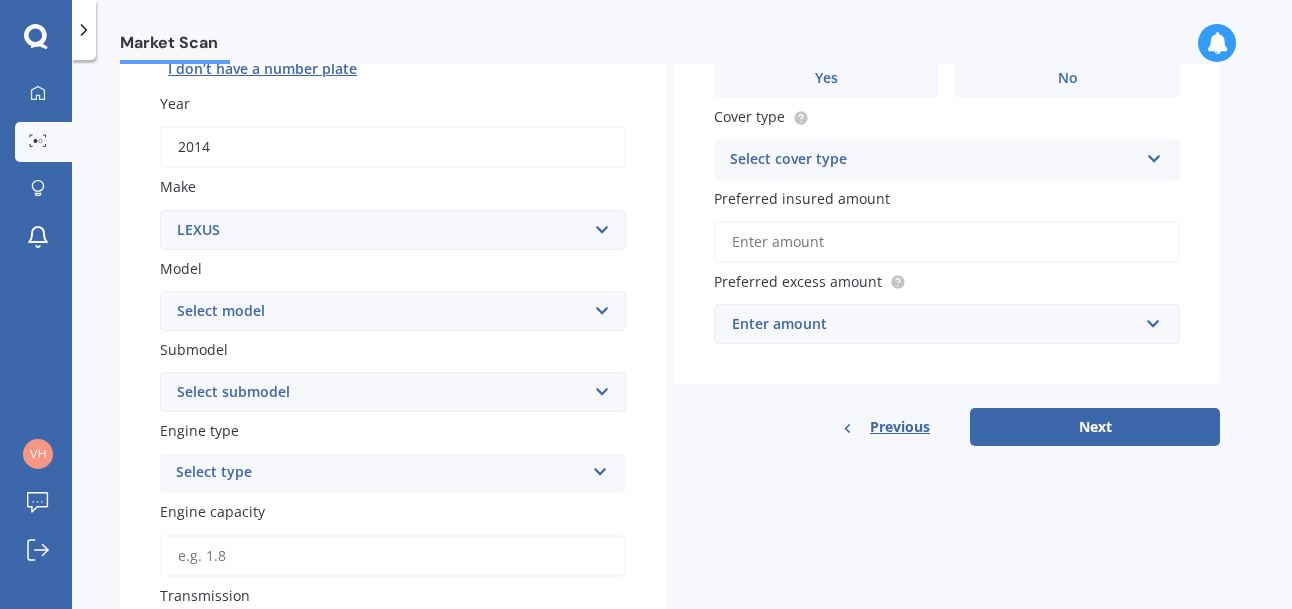 click on "Select model AS 460 CT 200 ES 300 ES 350 GS 250 GS 300 GS 350 GS 430 GS 450 GS F GS460 HS 250h HS250h Hybrid Limited 4WD IS 200 IS 250 IS 300 IS 350 IS 400 IS F IS300 LC 500 LS 400 LS 430 LS 460 LS 600 LS500H LX 470 LX450D LX570 NX 200 NX 300 NX300 NX300H NX450+ RC 300 RC 350 RC-F RC200T RC300 RC350 RX 300 RX 330 RX 350 RX 400h RX 450 SC 250 SC 400 SC 430 UX 200 UX 250h UX200 UX250h UX300e" at bounding box center (393, 311) 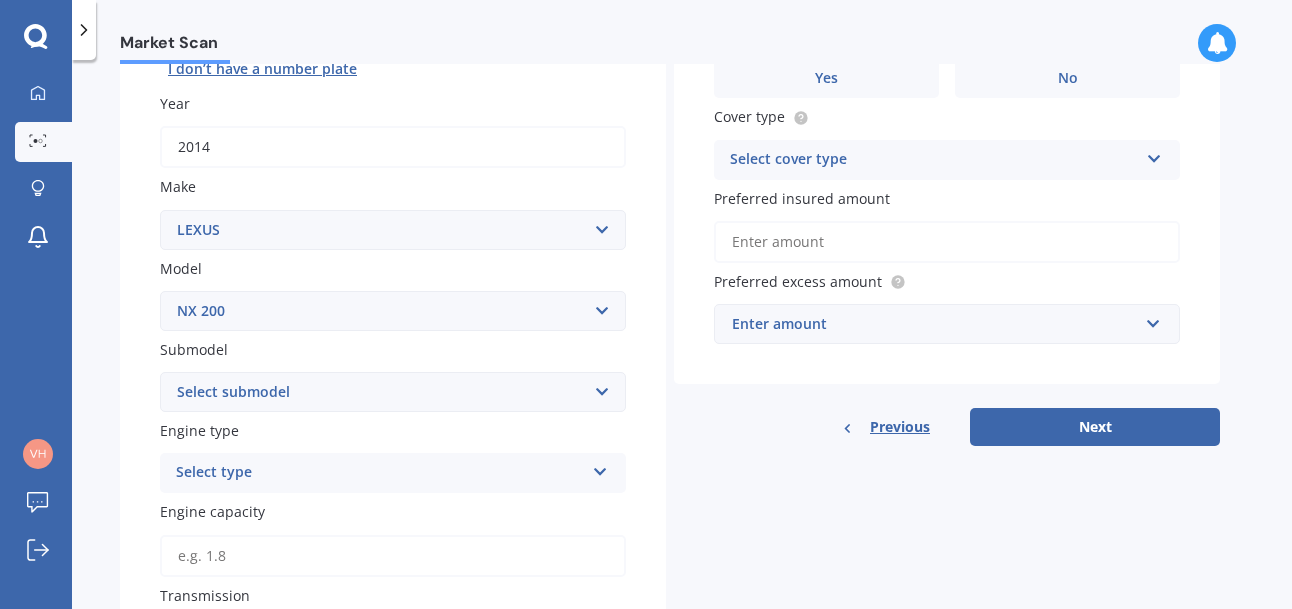 click on "Select model AS 460 CT 200 ES 300 ES 350 GS 250 GS 300 GS 350 GS 430 GS 450 GS F GS460 HS 250h HS250h Hybrid Limited 4WD IS 200 IS 250 IS 300 IS 350 IS 400 IS F IS300 LC 500 LS 400 LS 430 LS 460 LS 600 LS500H LX 470 LX450D LX570 NX 200 NX 300 NX300 NX300H NX450+ RC 300 RC 350 RC-F RC200T RC300 RC350 RX 300 RX 330 RX 350 RX 400h RX 450 SC 250 SC 400 SC 430 UX 200 UX 250h UX200 UX250h UX300e" at bounding box center [393, 311] 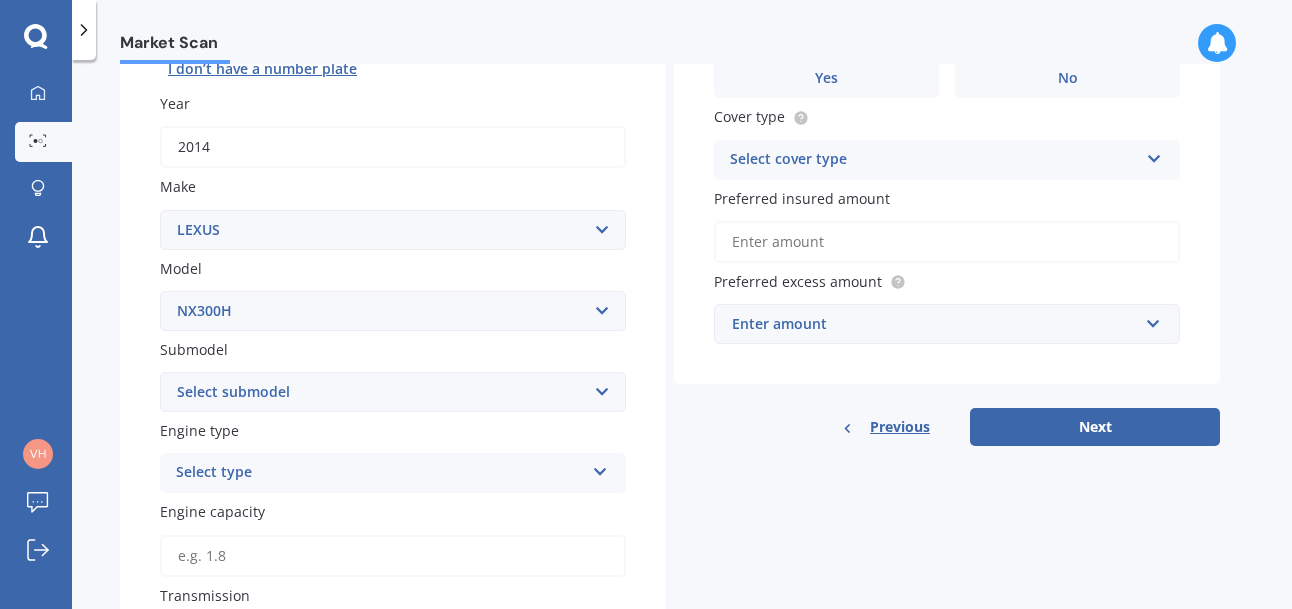click on "Select model AS 460 CT 200 ES 300 ES 350 GS 250 GS 300 GS 350 GS 430 GS 450 GS F GS460 HS 250h HS250h Hybrid Limited 4WD IS 200 IS 250 IS 300 IS 350 IS 400 IS F IS300 LC 500 LS 400 LS 430 LS 460 LS 600 LS500H LX 470 LX450D LX570 NX 200 NX 300 NX300 NX300H NX450+ RC 300 RC 350 RC-F RC200T RC300 RC350 RX 300 RX 330 RX 350 RX 400h RX 450 SC 250 SC 400 SC 430 UX 200 UX 250h UX200 UX250h UX300e" at bounding box center [393, 311] 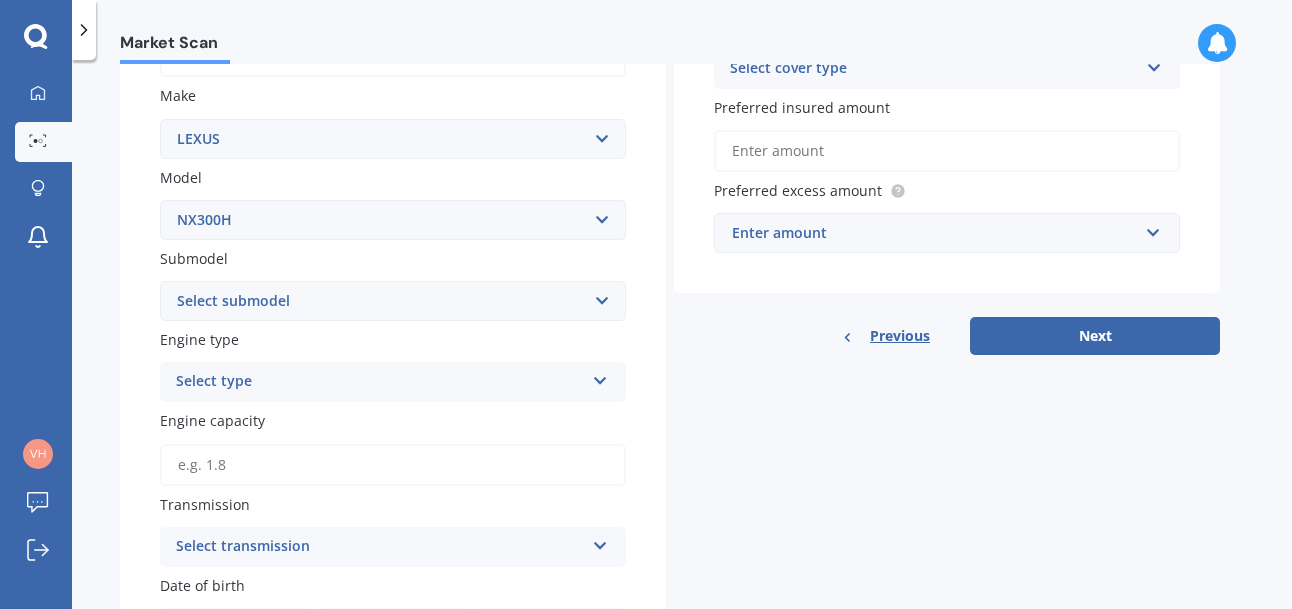 scroll, scrollTop: 400, scrollLeft: 0, axis: vertical 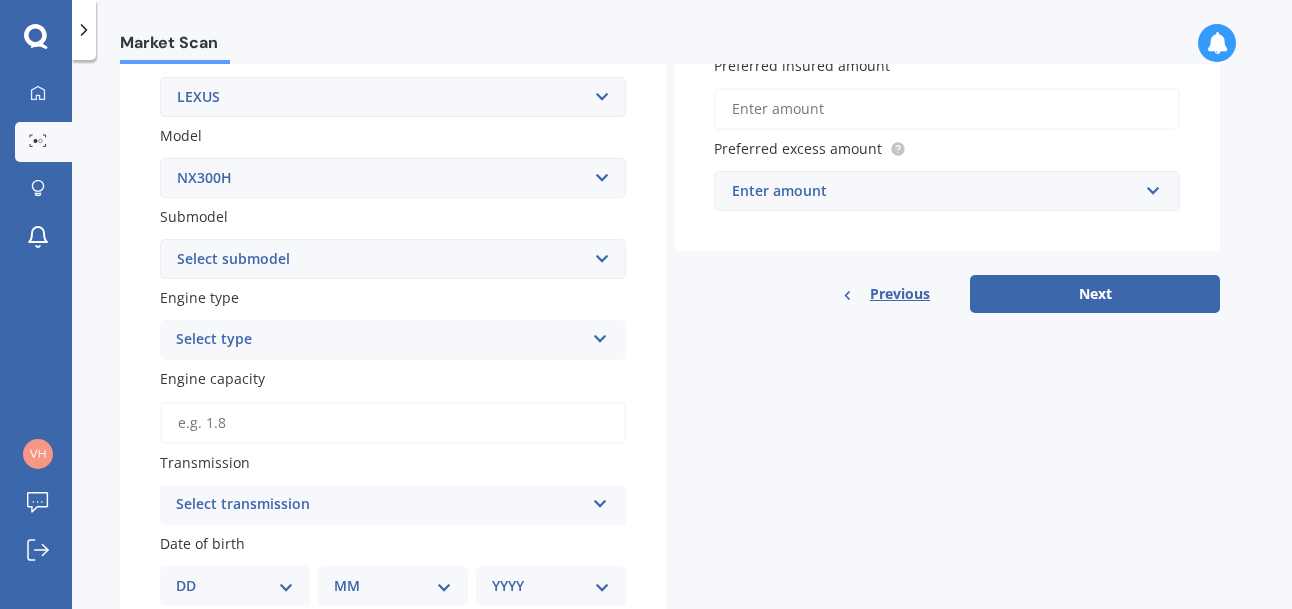click at bounding box center [600, 335] 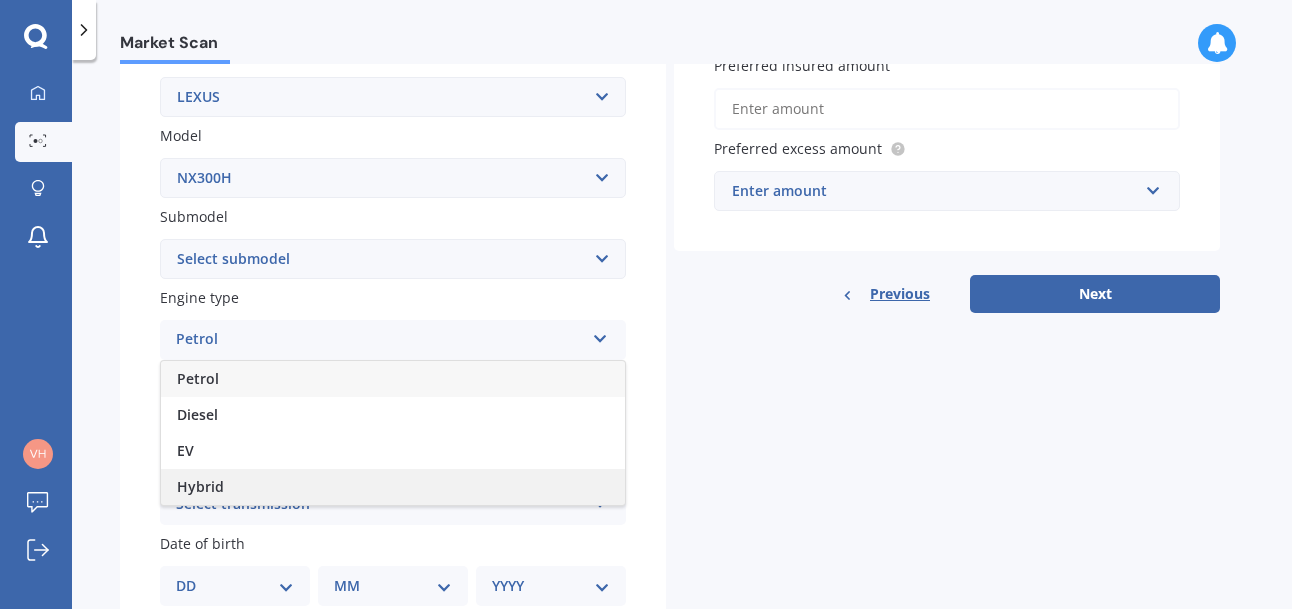 click on "Hybrid" at bounding box center (393, 487) 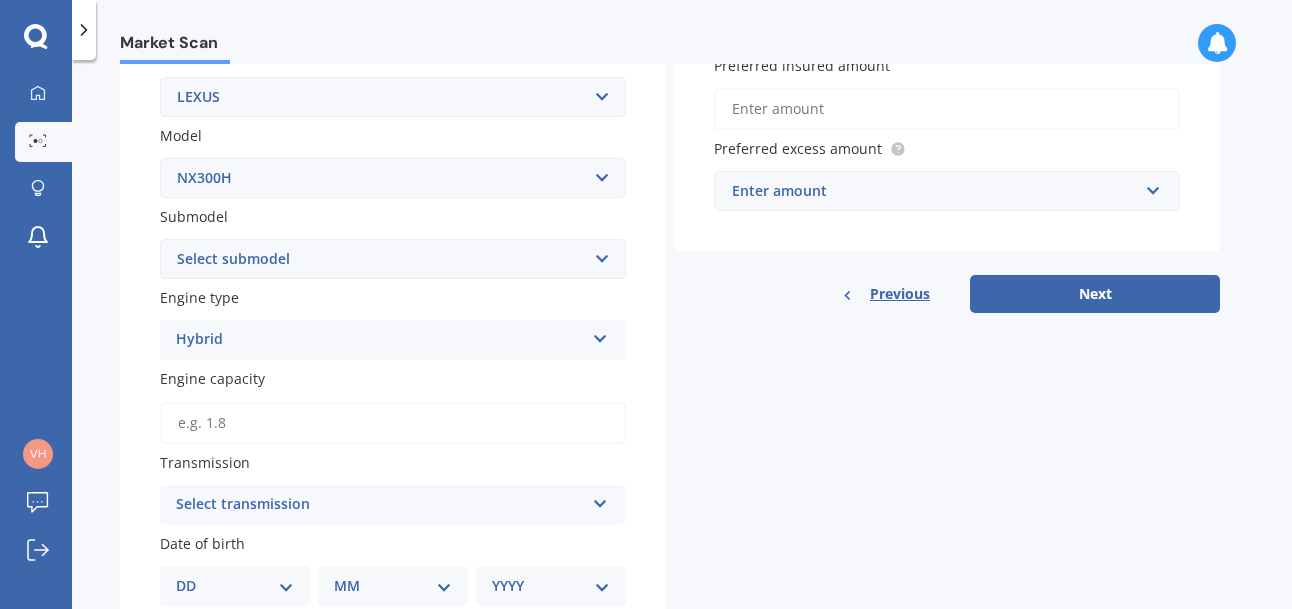 click on "Select transmission" at bounding box center (380, 505) 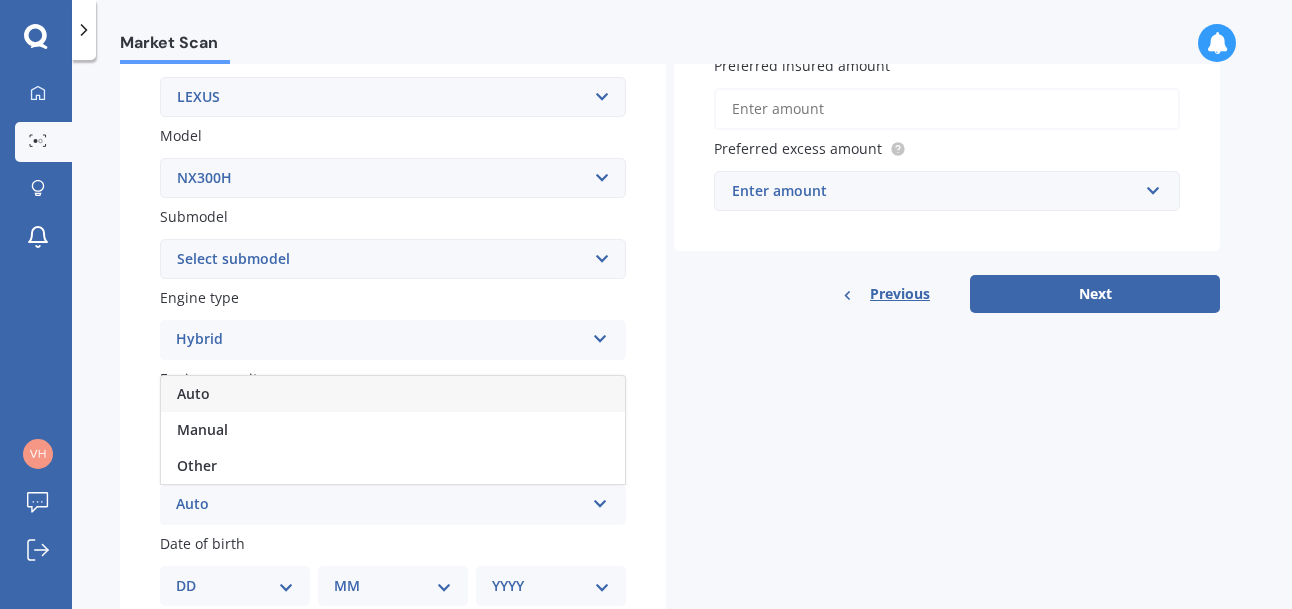 click on "Auto" at bounding box center [193, 393] 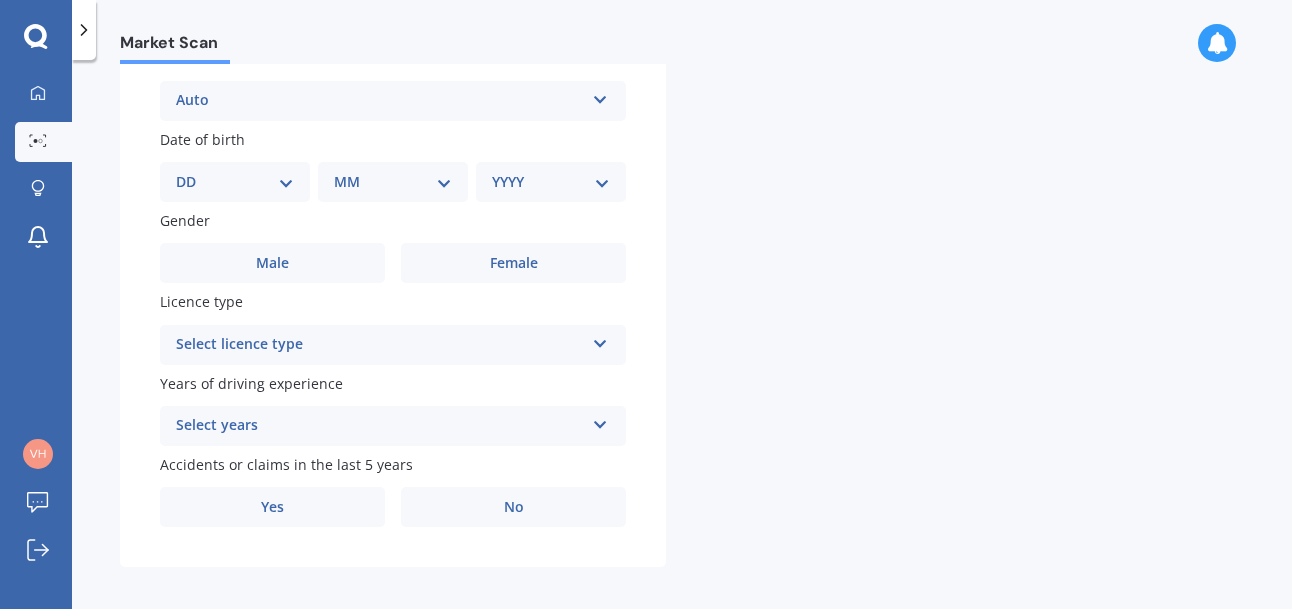 scroll, scrollTop: 814, scrollLeft: 0, axis: vertical 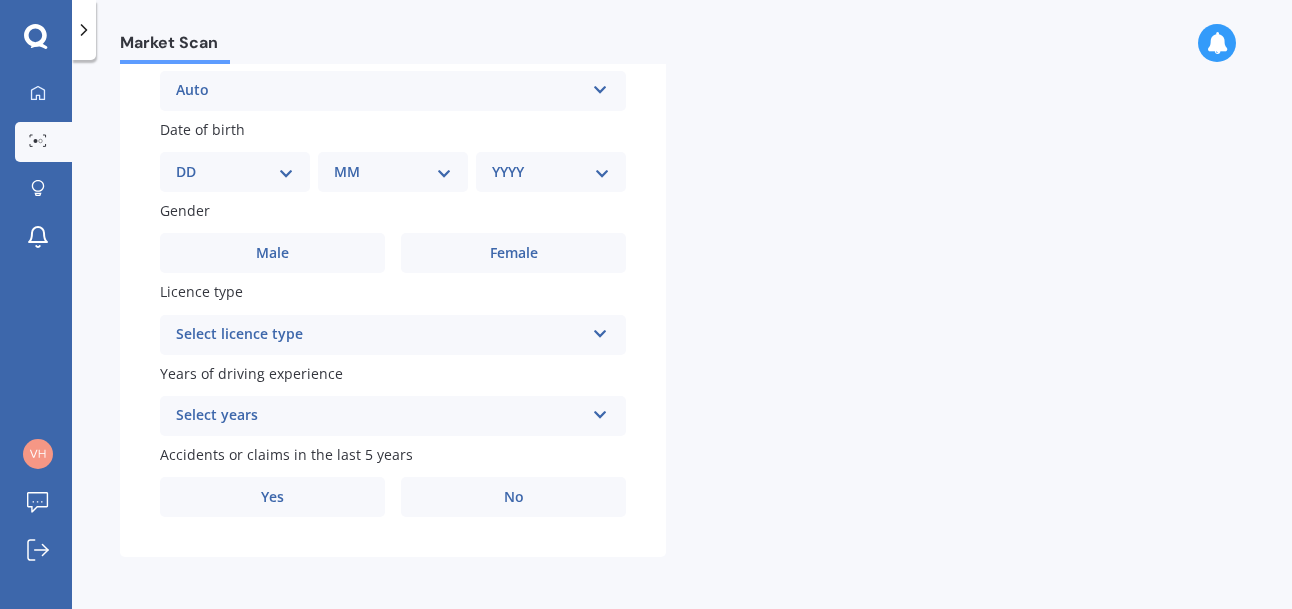 click on "DD 01 02 03 04 05 06 07 08 09 10 11 12 13 14 15 16 17 18 19 20 21 22 23 24 25 26 27 28 29 30 31" at bounding box center [235, 172] 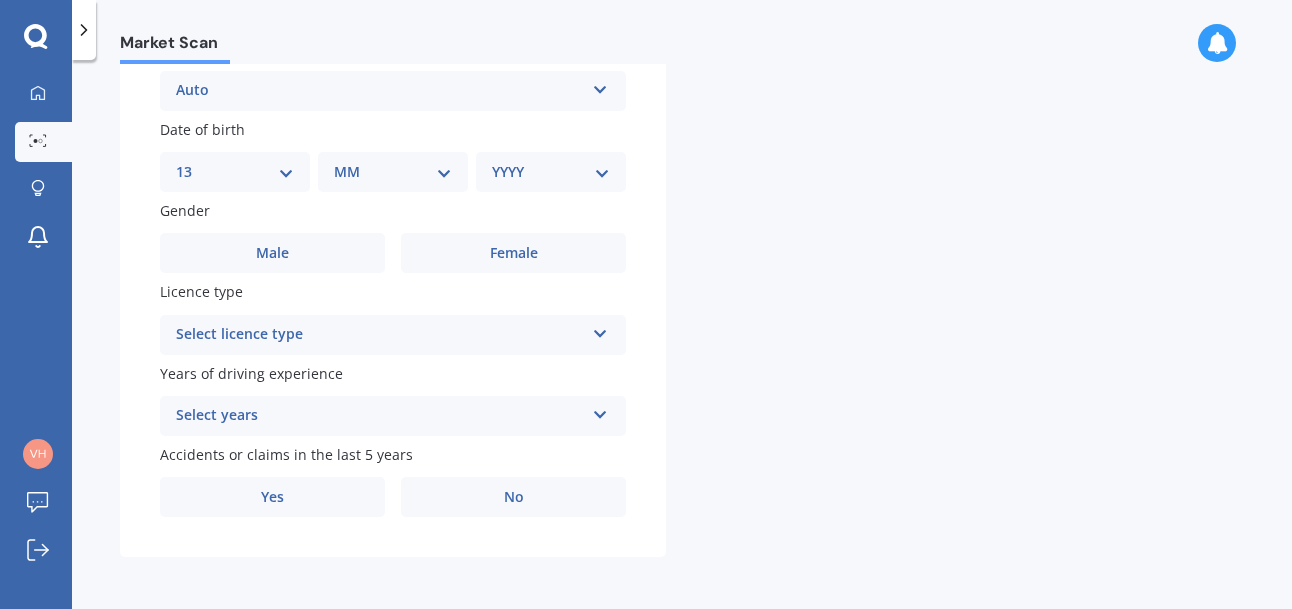 click on "DD 01 02 03 04 05 06 07 08 09 10 11 12 13 14 15 16 17 18 19 20 21 22 23 24 25 26 27 28 29 30 31" at bounding box center [235, 172] 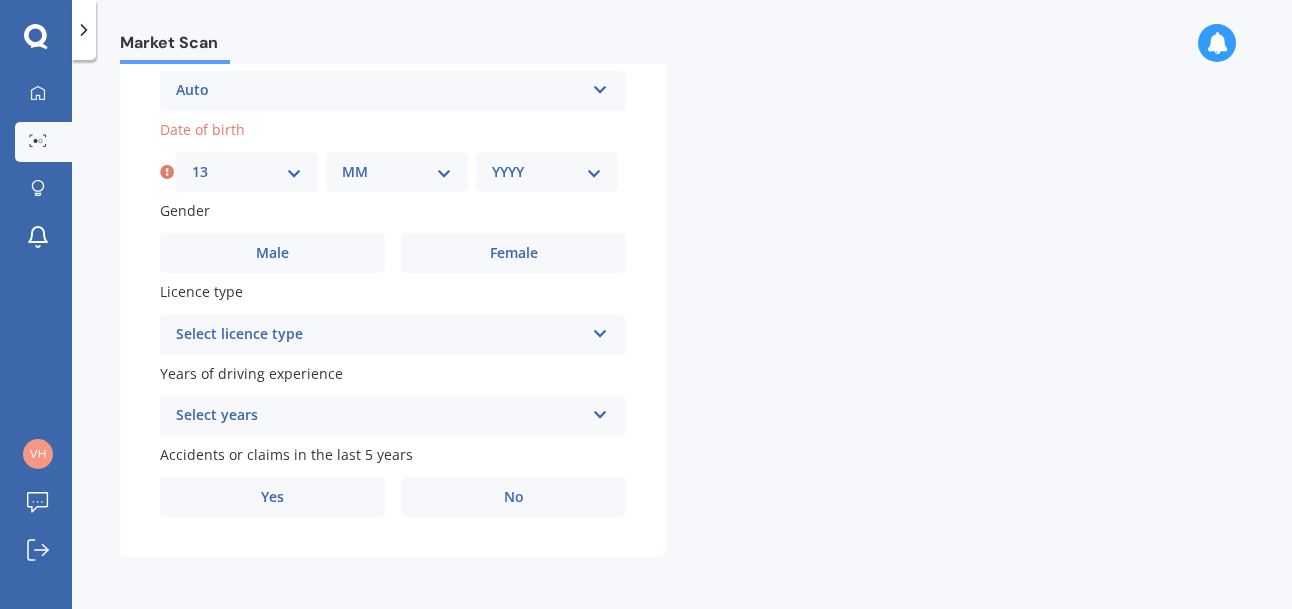 click on "MM 01 02 03 04 05 06 07 08 09 10 11 12" at bounding box center (397, 172) 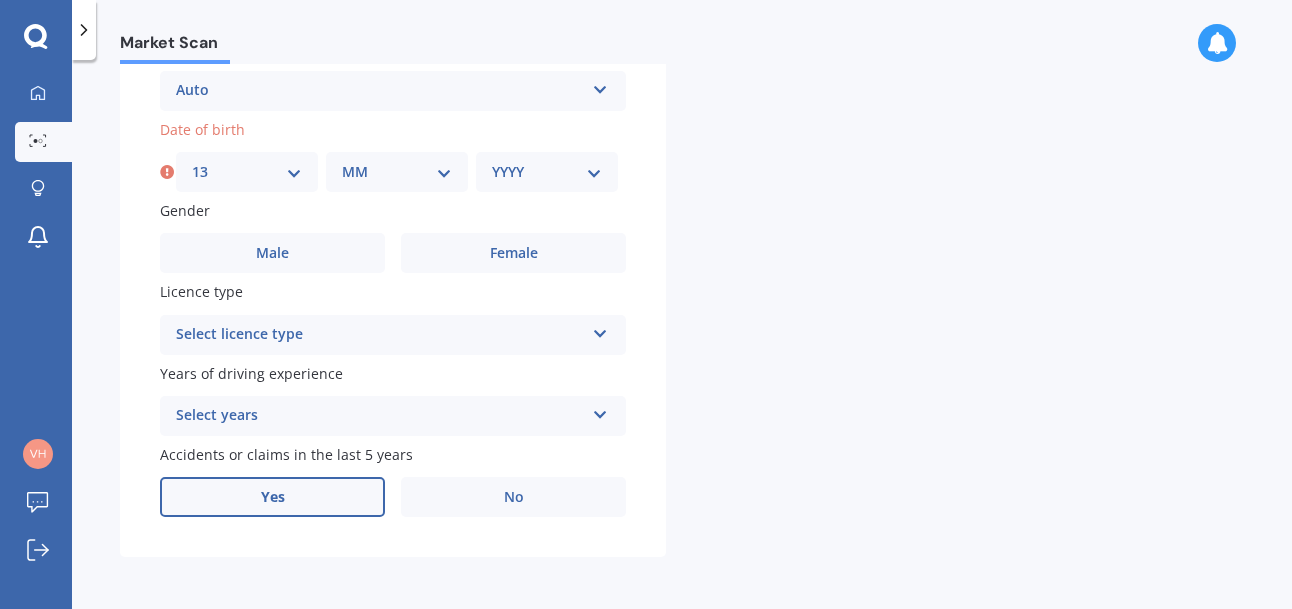 select on "02" 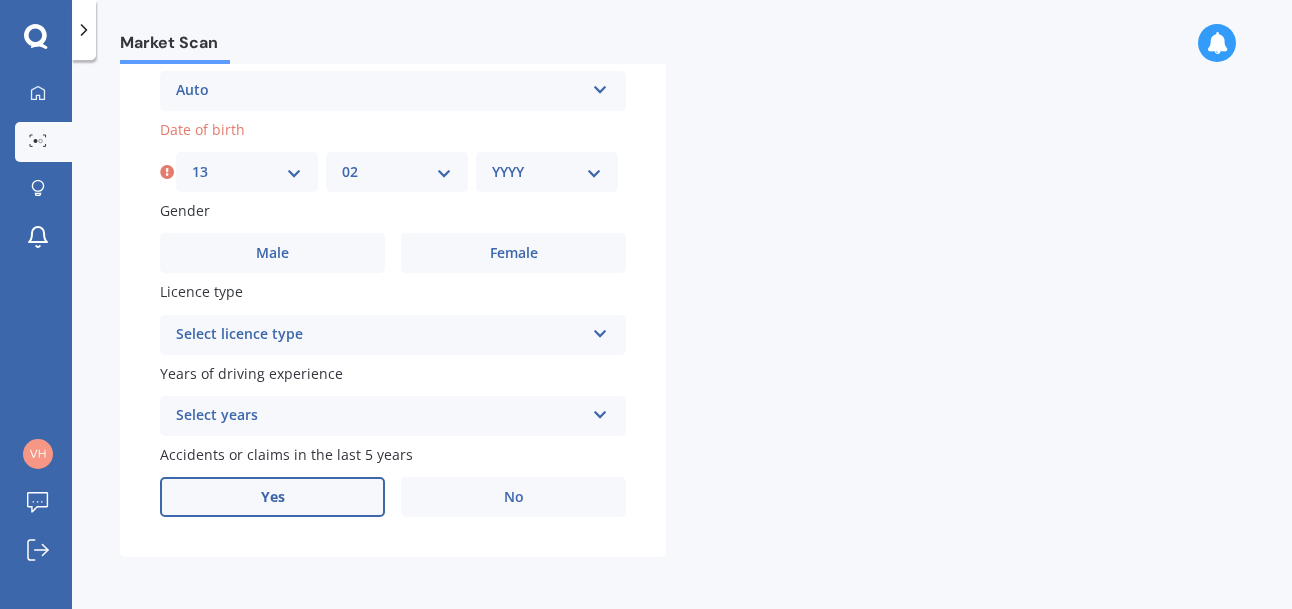 click on "MM 01 02 03 04 05 06 07 08 09 10 11 12" at bounding box center [397, 172] 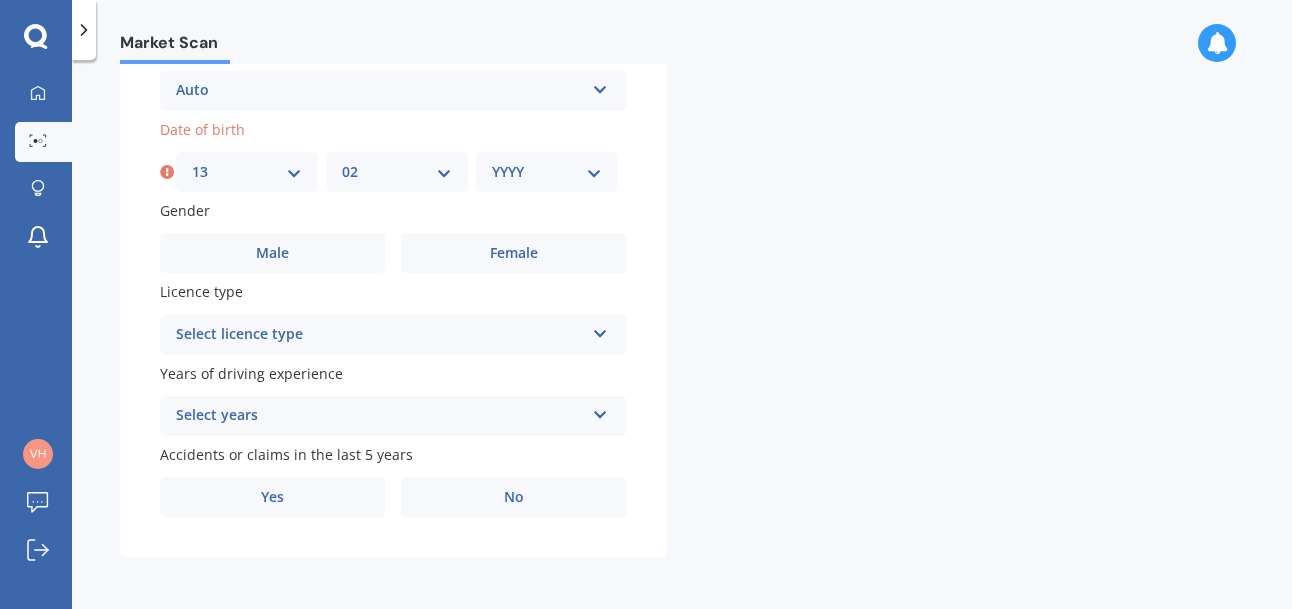 click on "YYYY 2025 2024 2023 2022 2021 2020 2019 2018 2017 2016 2015 2014 2013 2012 2011 2010 2009 2008 2007 2006 2005 2004 2003 2002 2001 2000 1999 1998 1997 1996 1995 1994 1993 1992 1991 1990 1989 1988 1987 1986 1985 1984 1983 1982 1981 1980 1979 1978 1977 1976 1975 1974 1973 1972 1971 1970 1969 1968 1967 1966 1965 1964 1963 1962 1961 1960 1959 1958 1957 1956 1955 1954 1953 1952 1951 1950 1949 1948 1947 1946 1945 1944 1943 1942 1941 1940 1939 1938 1937 1936 1935 1934 1933 1932 1931 1930 1929 1928 1927 1926" at bounding box center (547, 172) 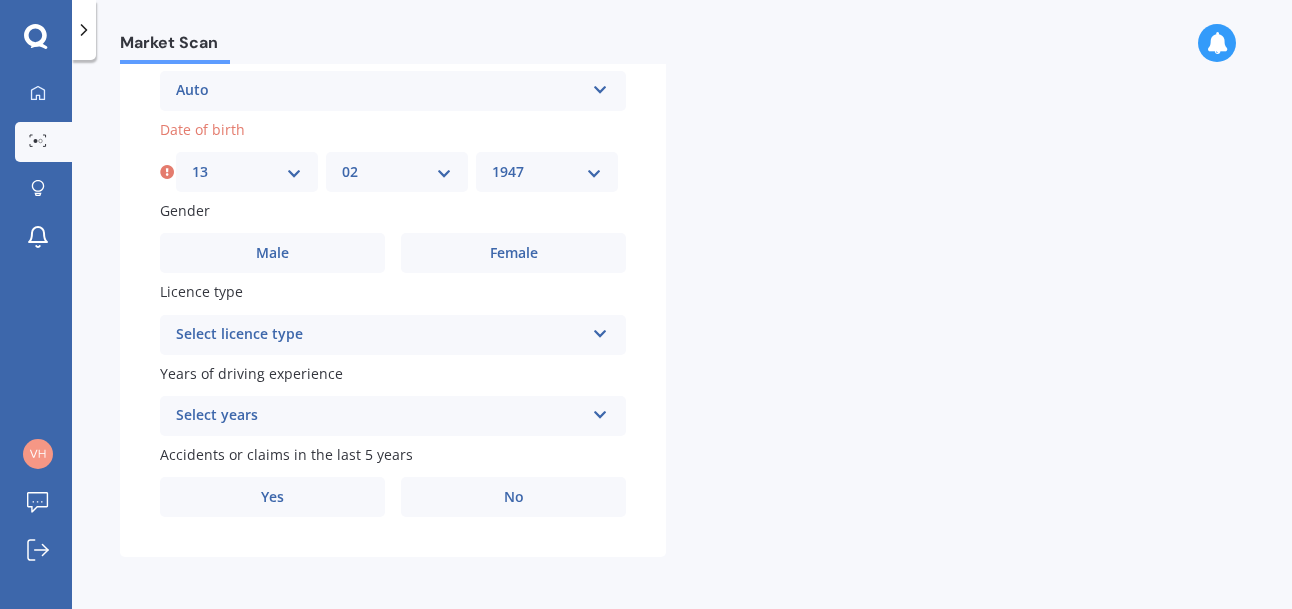 click on "YYYY 2025 2024 2023 2022 2021 2020 2019 2018 2017 2016 2015 2014 2013 2012 2011 2010 2009 2008 2007 2006 2005 2004 2003 2002 2001 2000 1999 1998 1997 1996 1995 1994 1993 1992 1991 1990 1989 1988 1987 1986 1985 1984 1983 1982 1981 1980 1979 1978 1977 1976 1975 1974 1973 1972 1971 1970 1969 1968 1967 1966 1965 1964 1963 1962 1961 1960 1959 1958 1957 1956 1955 1954 1953 1952 1951 1950 1949 1948 1947 1946 1945 1944 1943 1942 1941 1940 1939 1938 1937 1936 1935 1934 1933 1932 1931 1930 1929 1928 1927 1926" at bounding box center [547, 172] 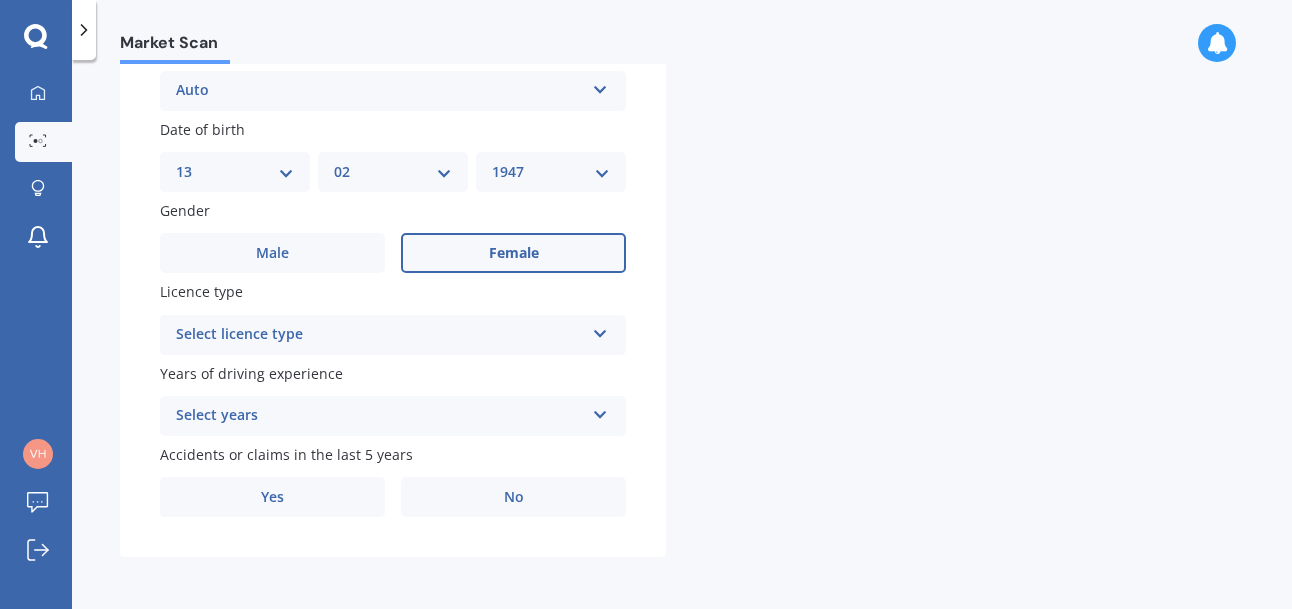 click on "Female" at bounding box center [514, 253] 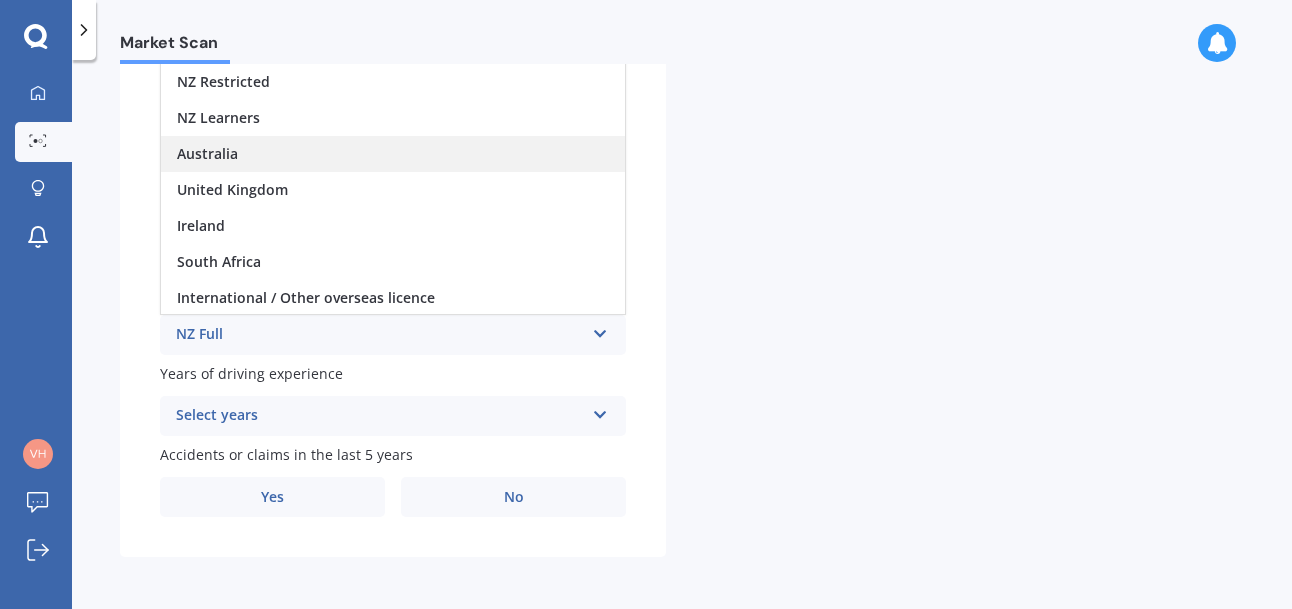 scroll, scrollTop: 747, scrollLeft: 0, axis: vertical 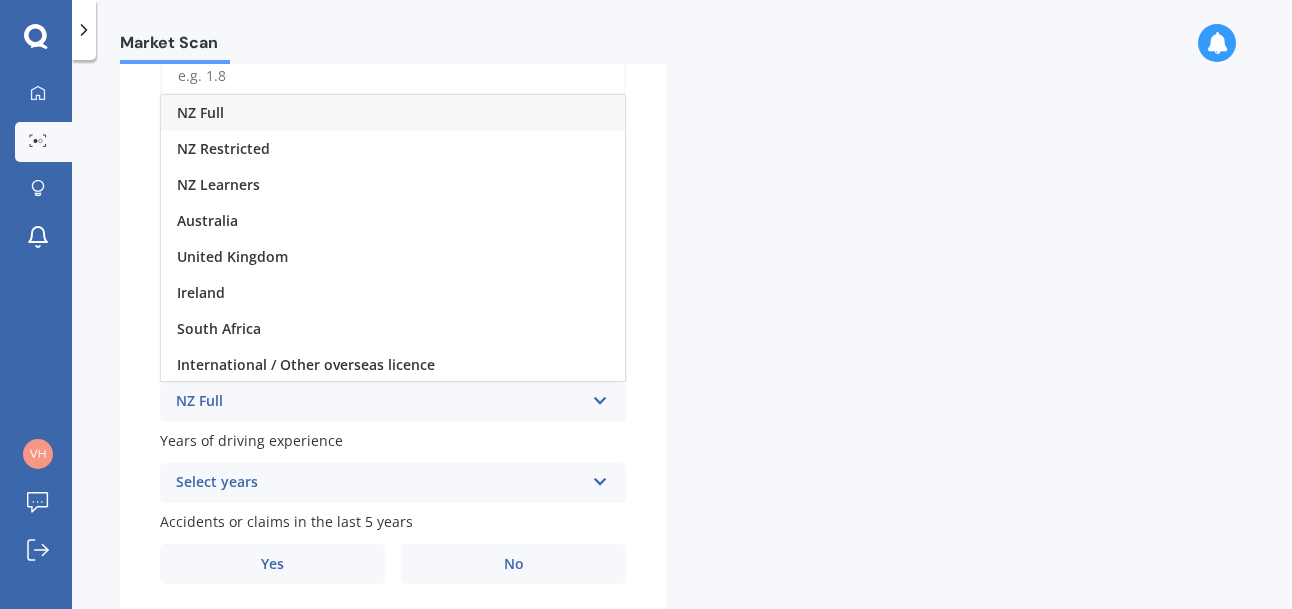 click on "NZ Full" at bounding box center (380, 402) 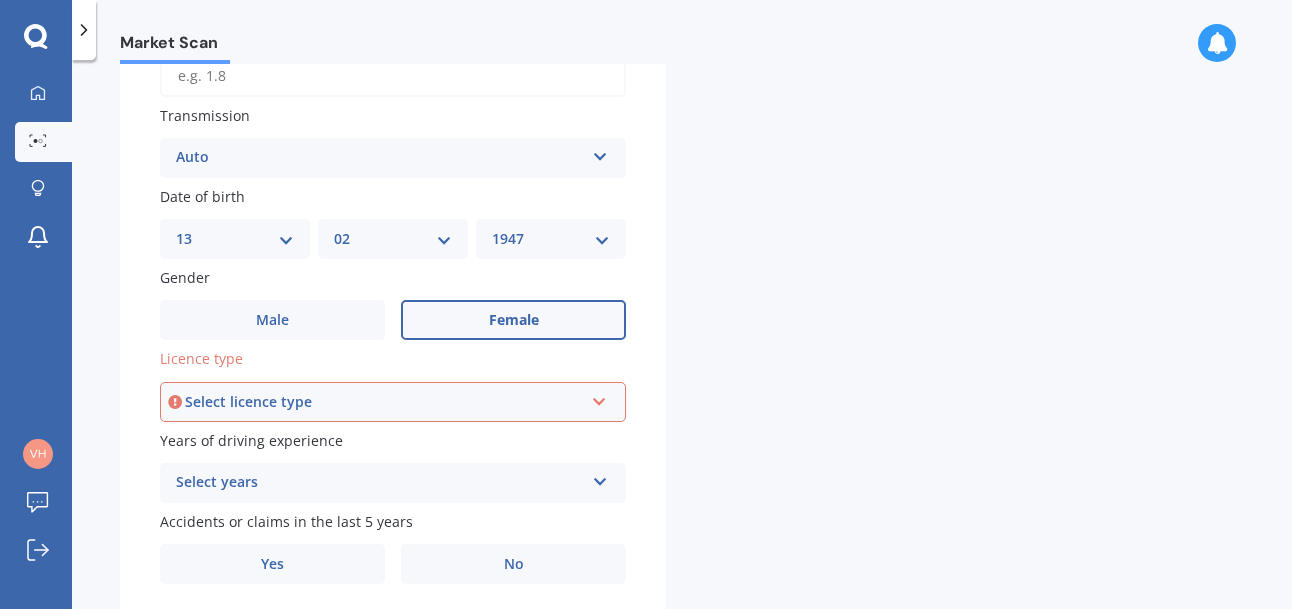 click on "Select licence type" at bounding box center (384, 402) 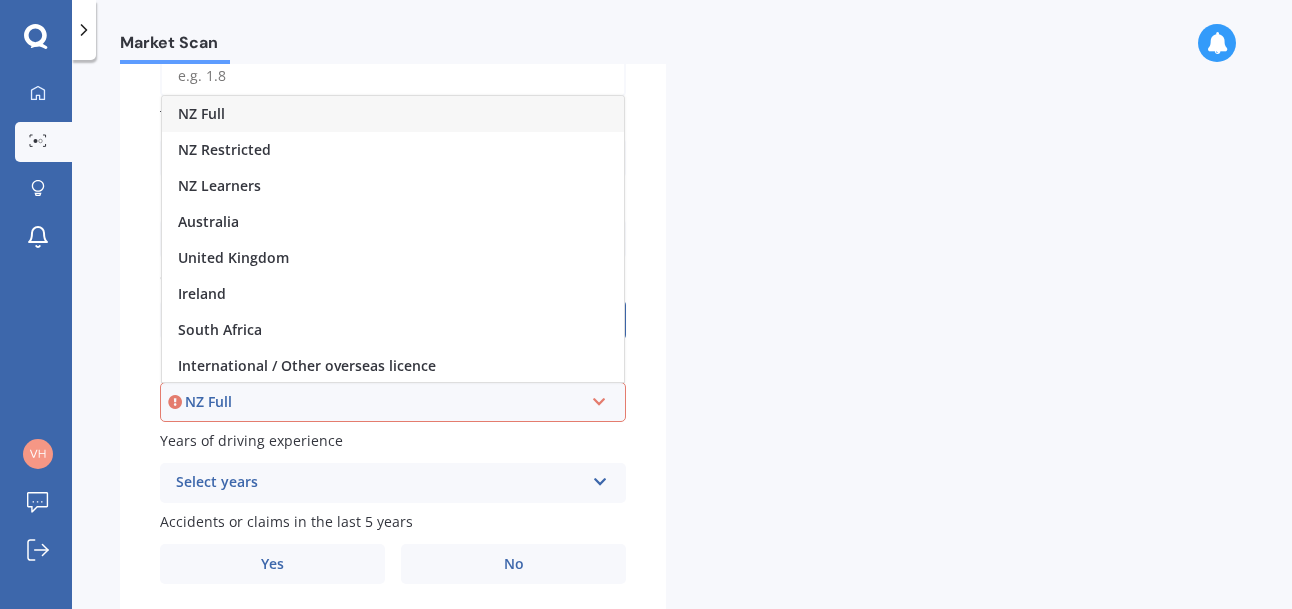 click on "NZ Full" at bounding box center [393, 114] 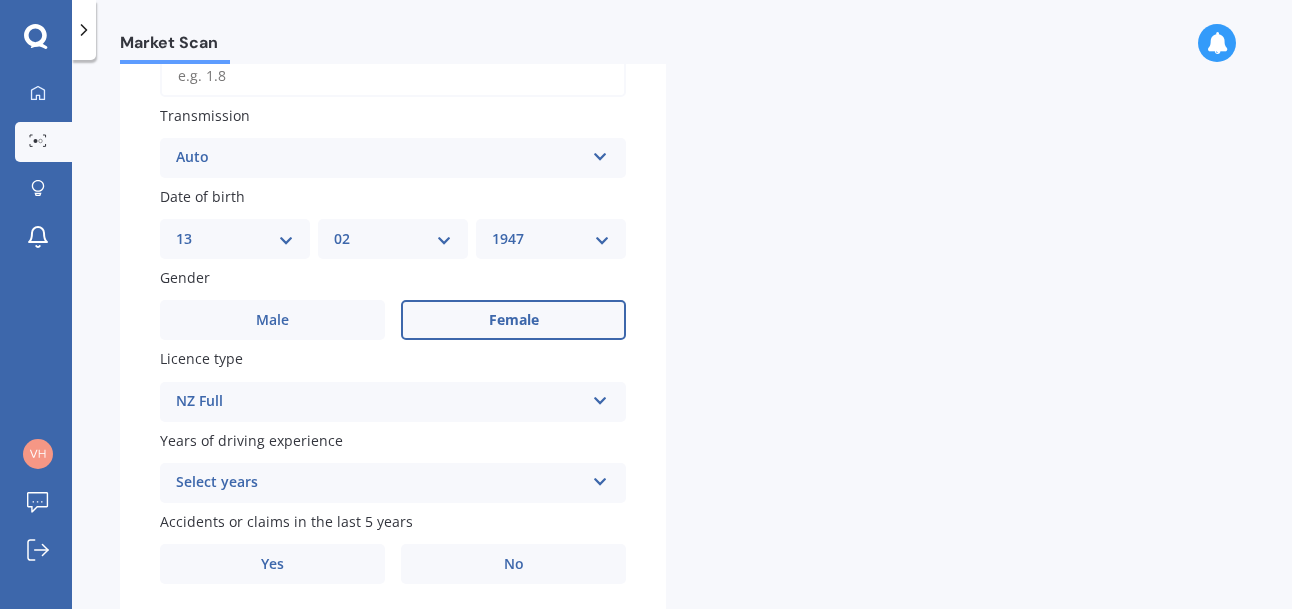 click at bounding box center (600, 478) 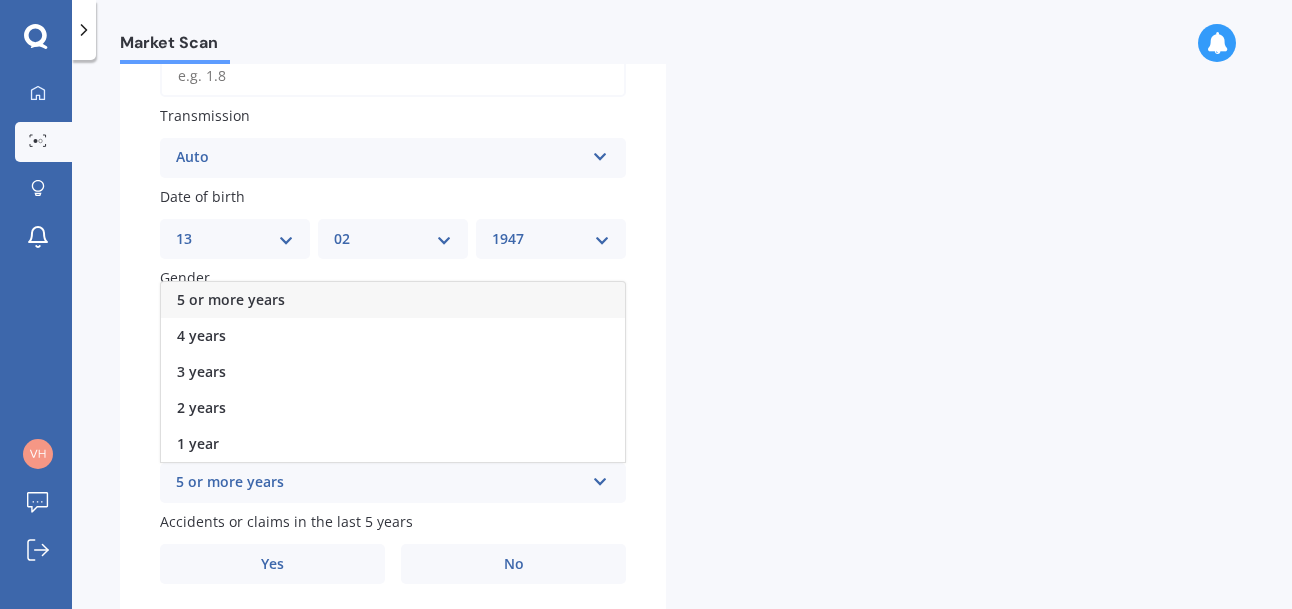 click on "5 or more years" at bounding box center (393, 300) 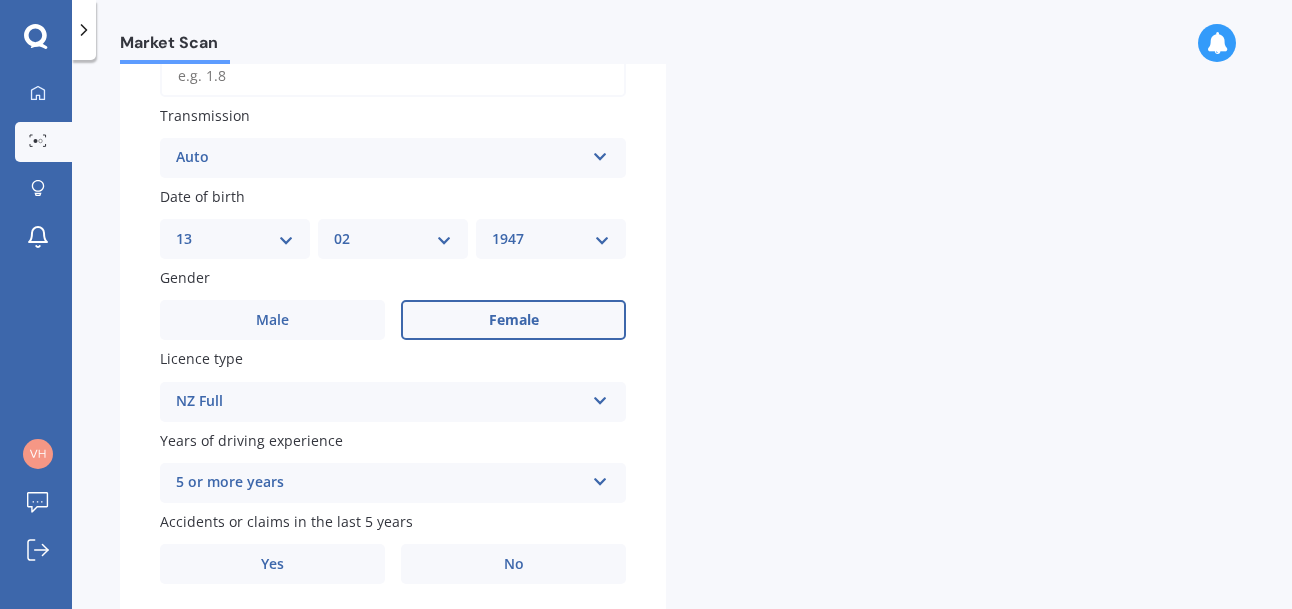 scroll, scrollTop: 814, scrollLeft: 0, axis: vertical 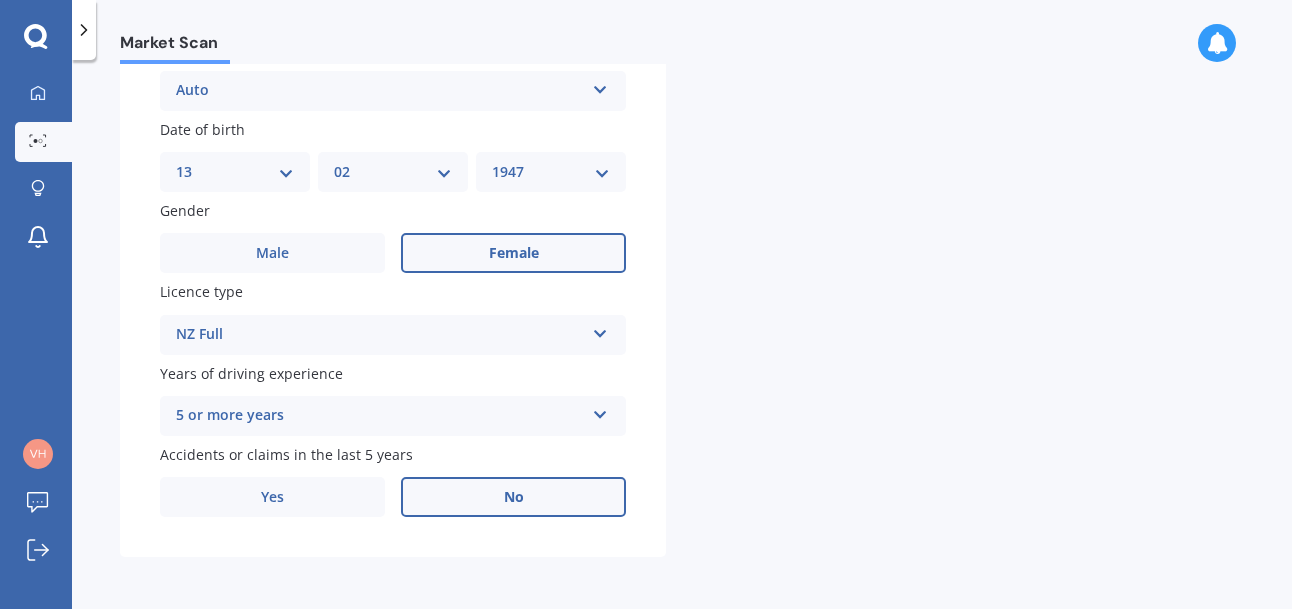 click on "No" at bounding box center (514, 497) 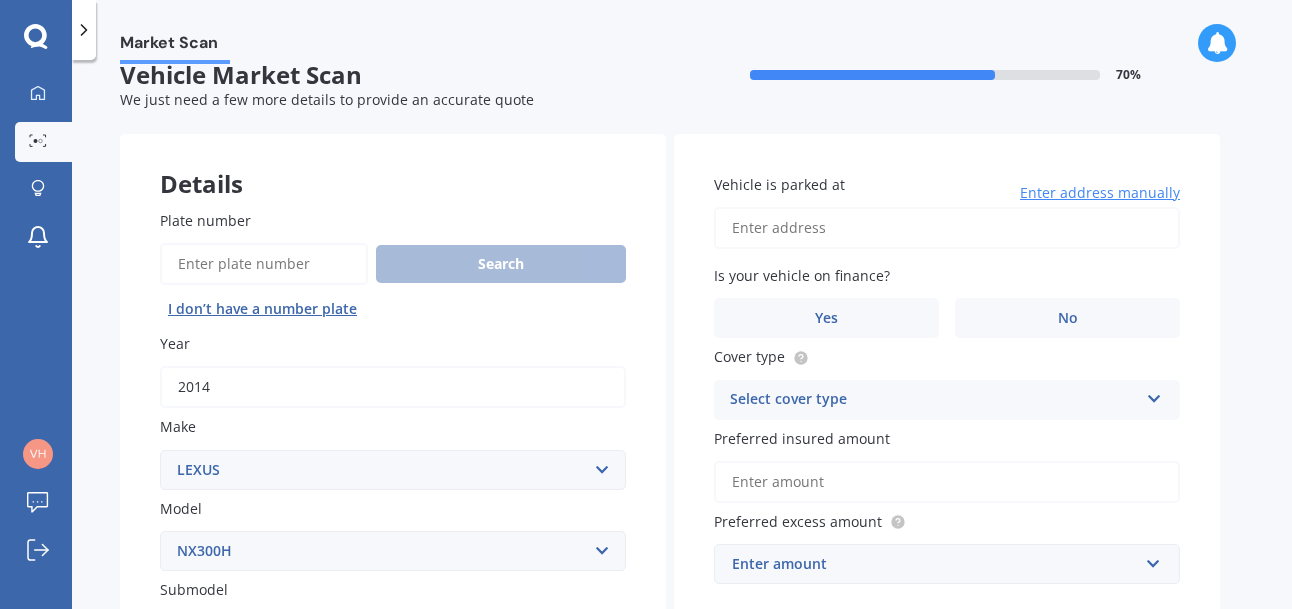 scroll, scrollTop: 0, scrollLeft: 0, axis: both 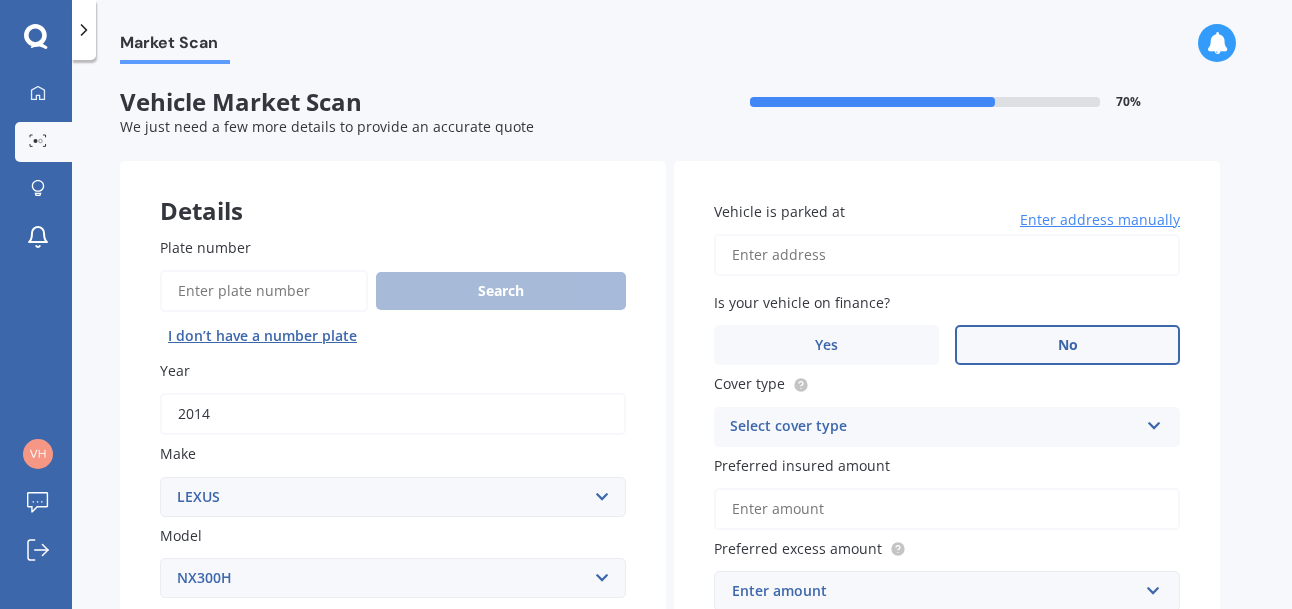 click on "No" at bounding box center (1068, 345) 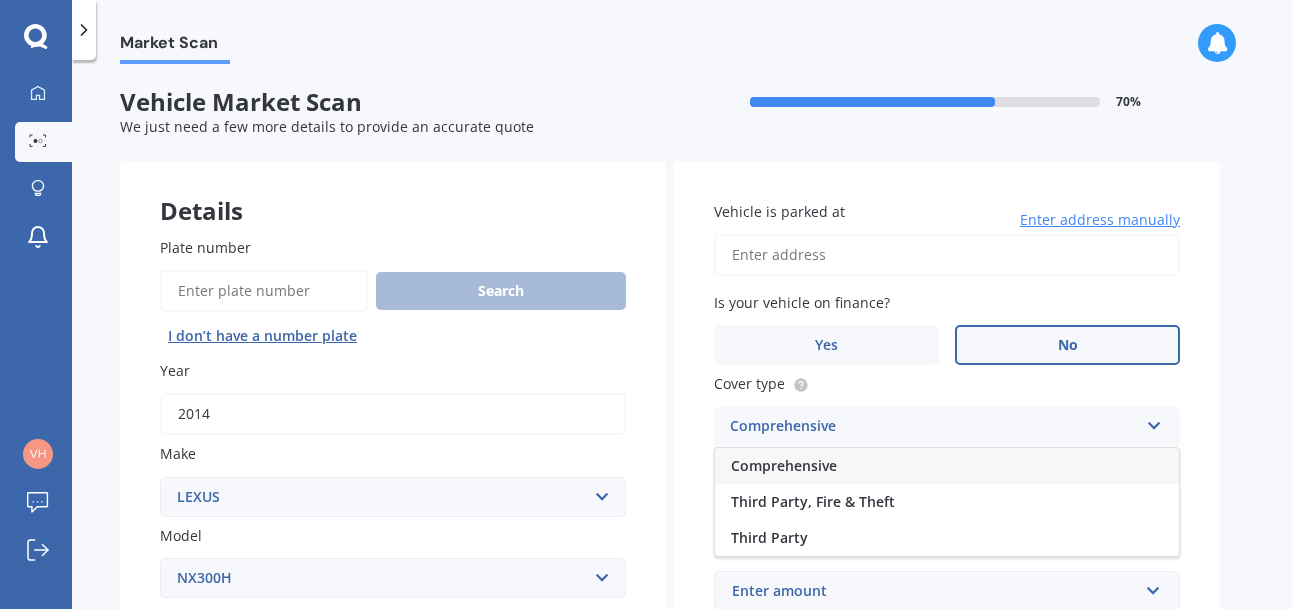 click on "Comprehensive" at bounding box center (784, 465) 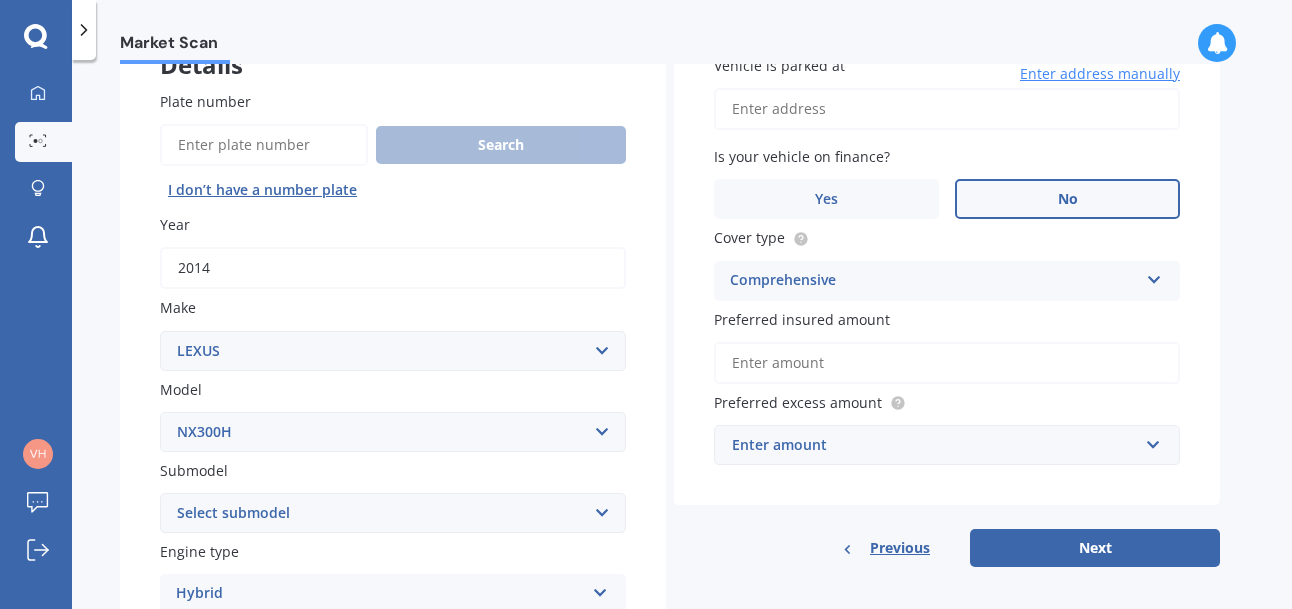 scroll, scrollTop: 200, scrollLeft: 0, axis: vertical 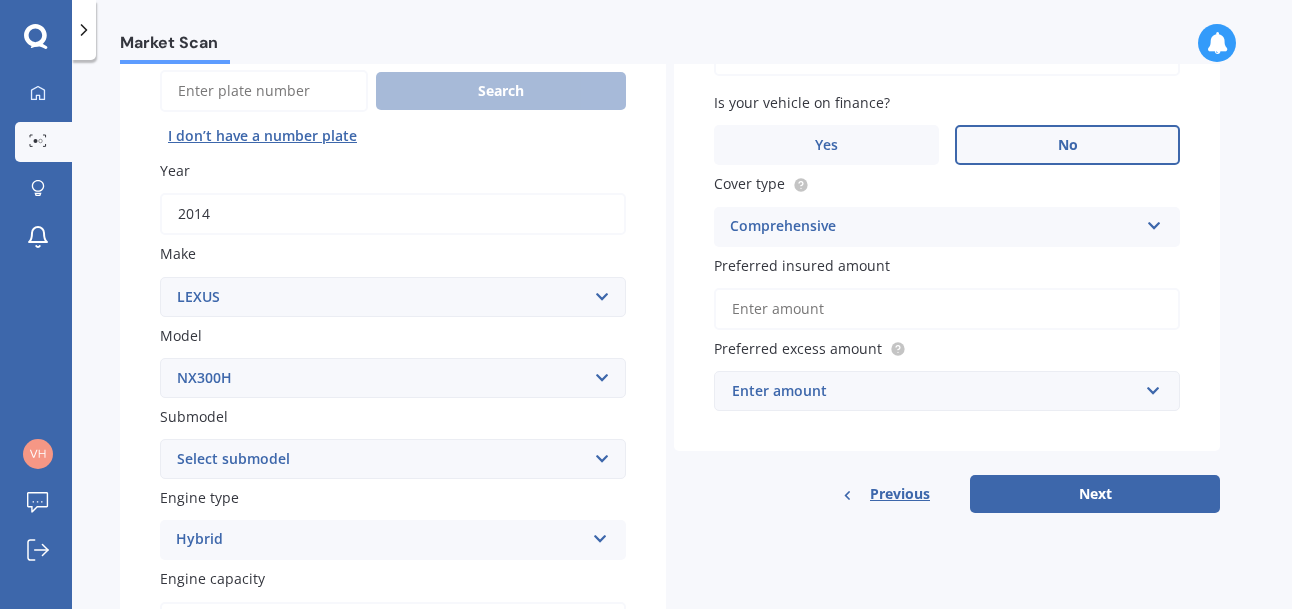 click on "Preferred insured amount" at bounding box center (947, 309) 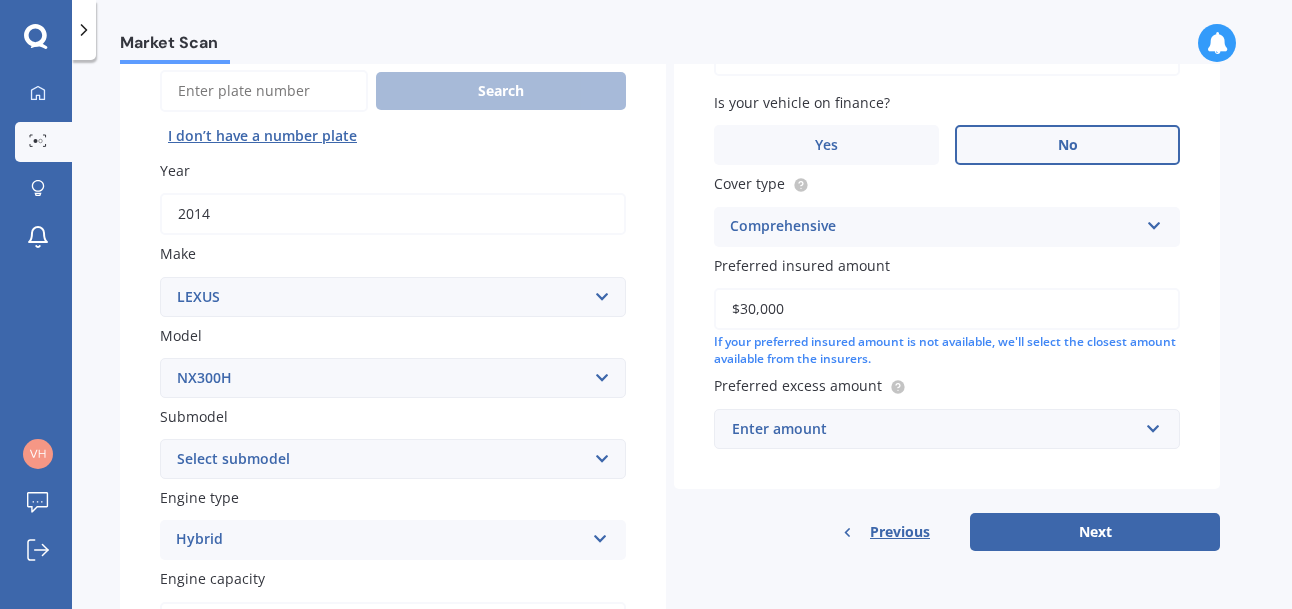 type on "$30,000" 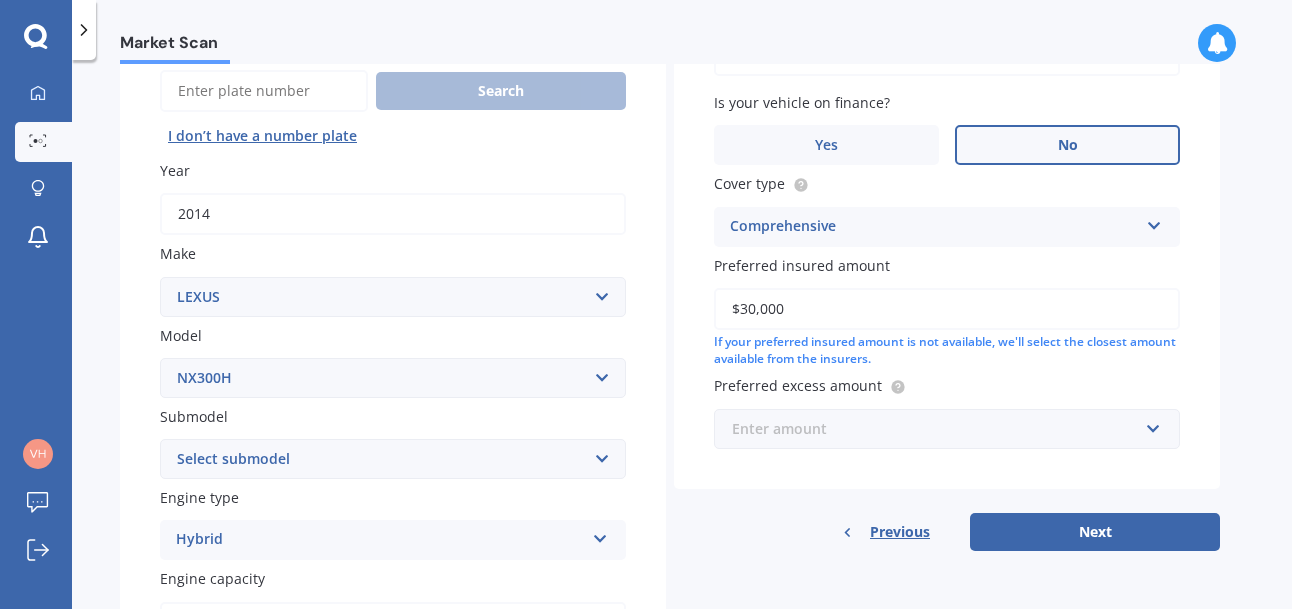 click at bounding box center [940, 429] 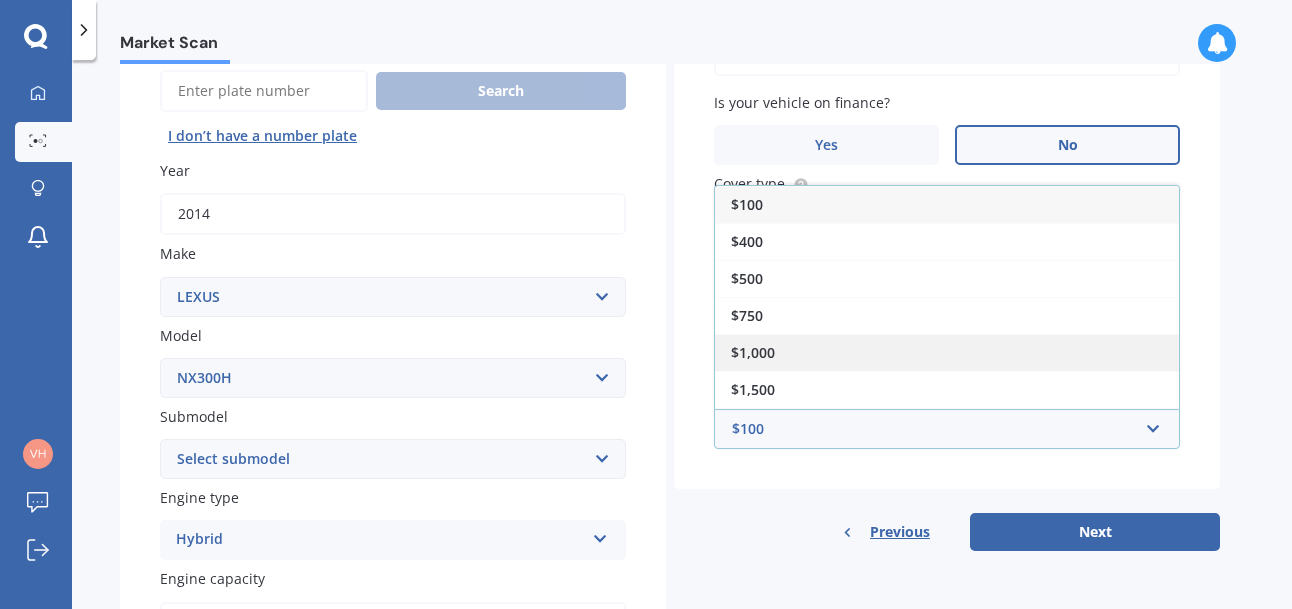 click on "$1,000" at bounding box center [753, 352] 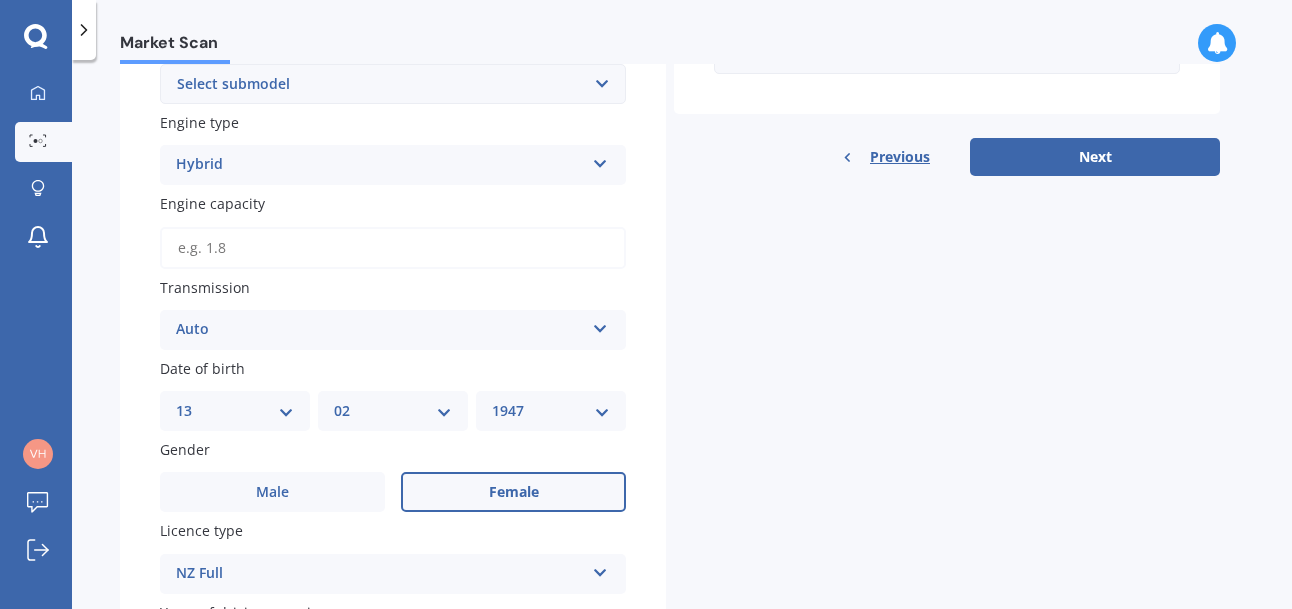 scroll, scrollTop: 586, scrollLeft: 0, axis: vertical 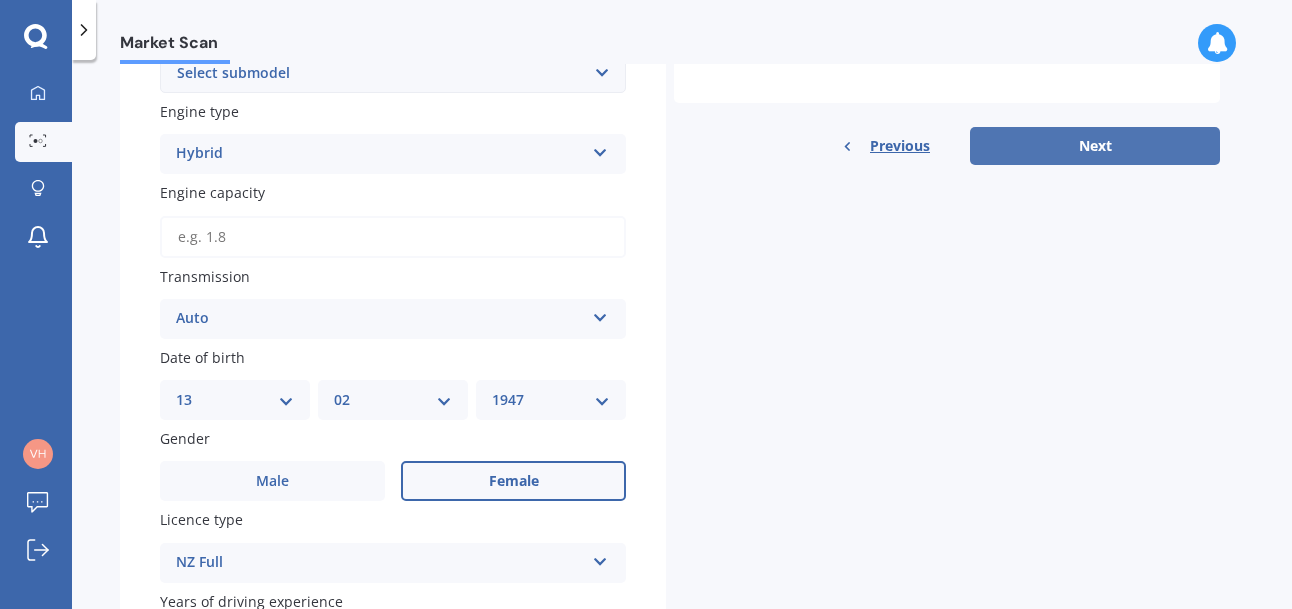 click on "Next" at bounding box center [1095, 146] 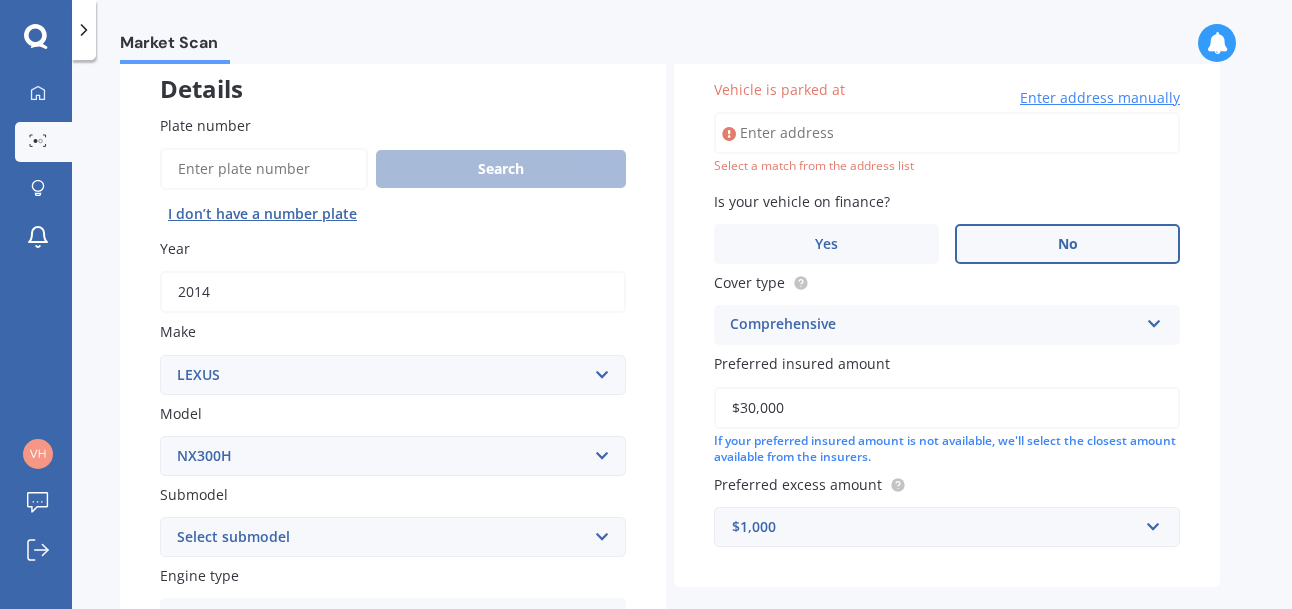 scroll, scrollTop: 119, scrollLeft: 0, axis: vertical 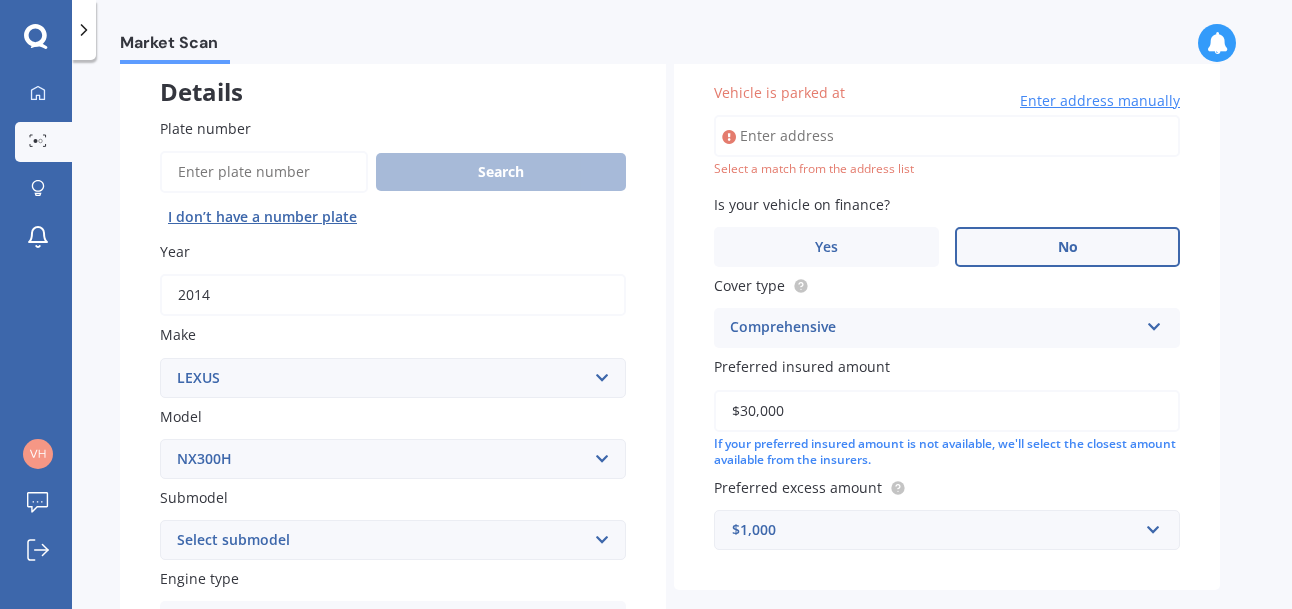 type on "2,500.0" 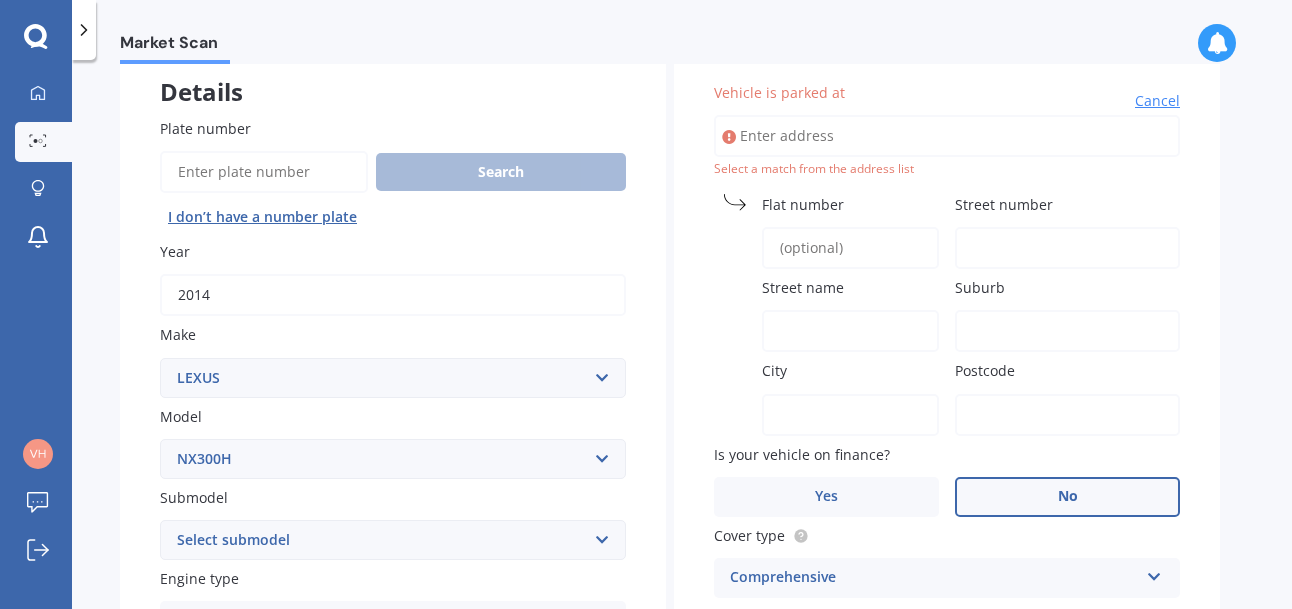 click on "Select a match from the address list" at bounding box center [947, 169] 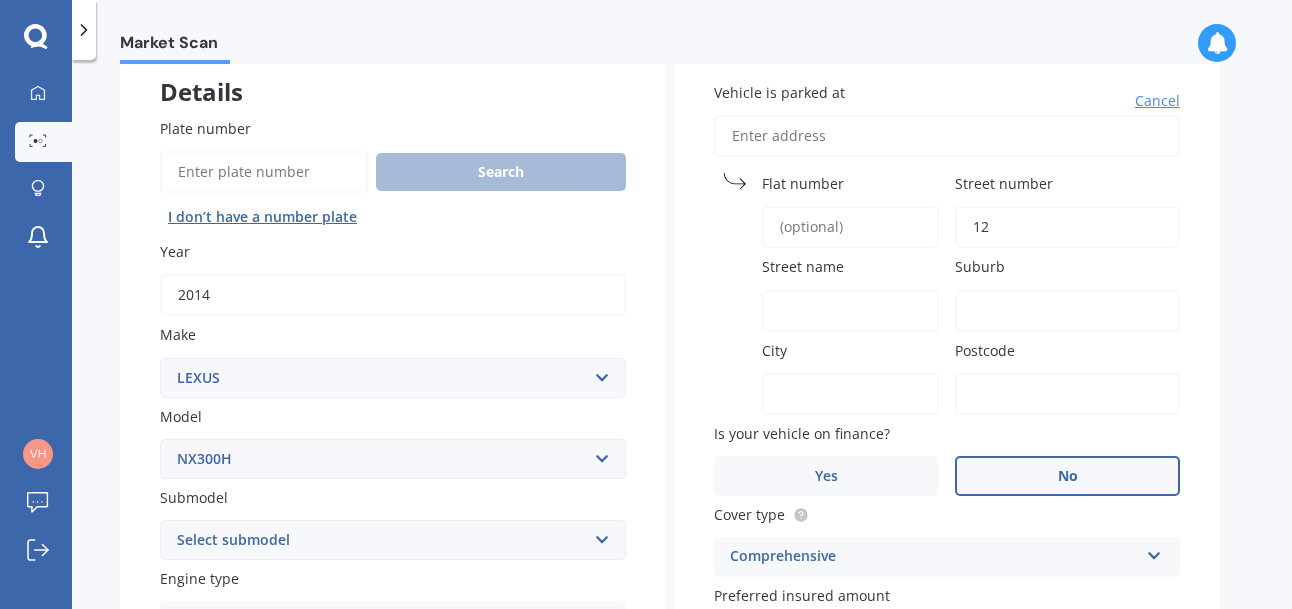 type on "12" 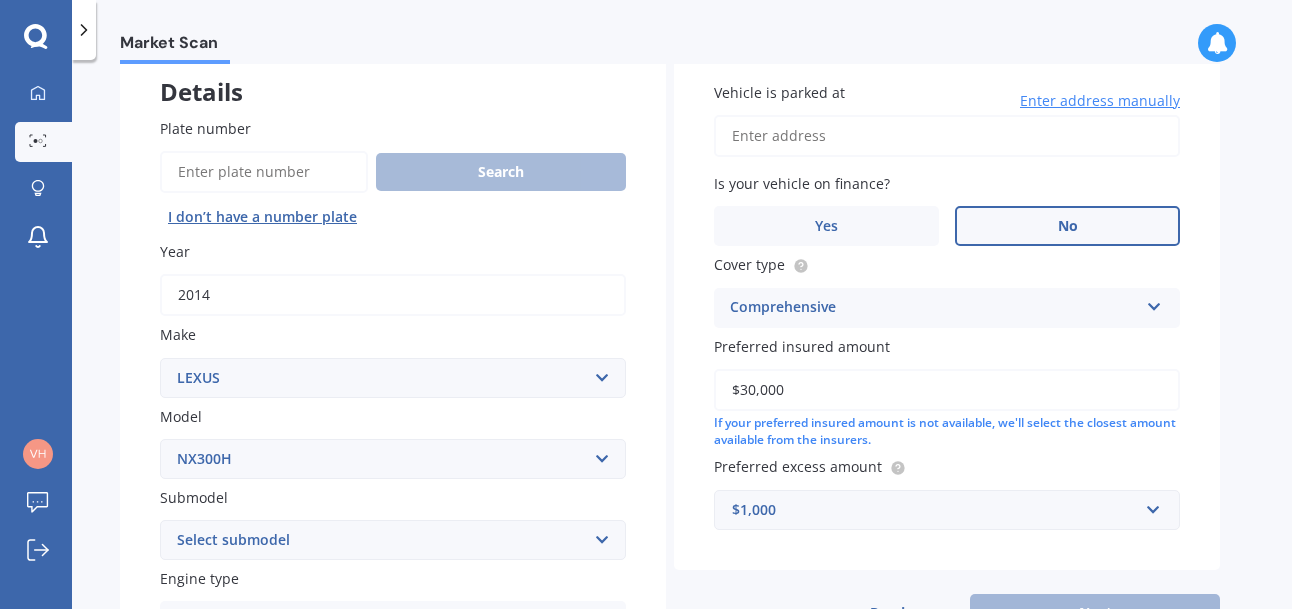 click on "Vehicle is parked at" at bounding box center (779, 92) 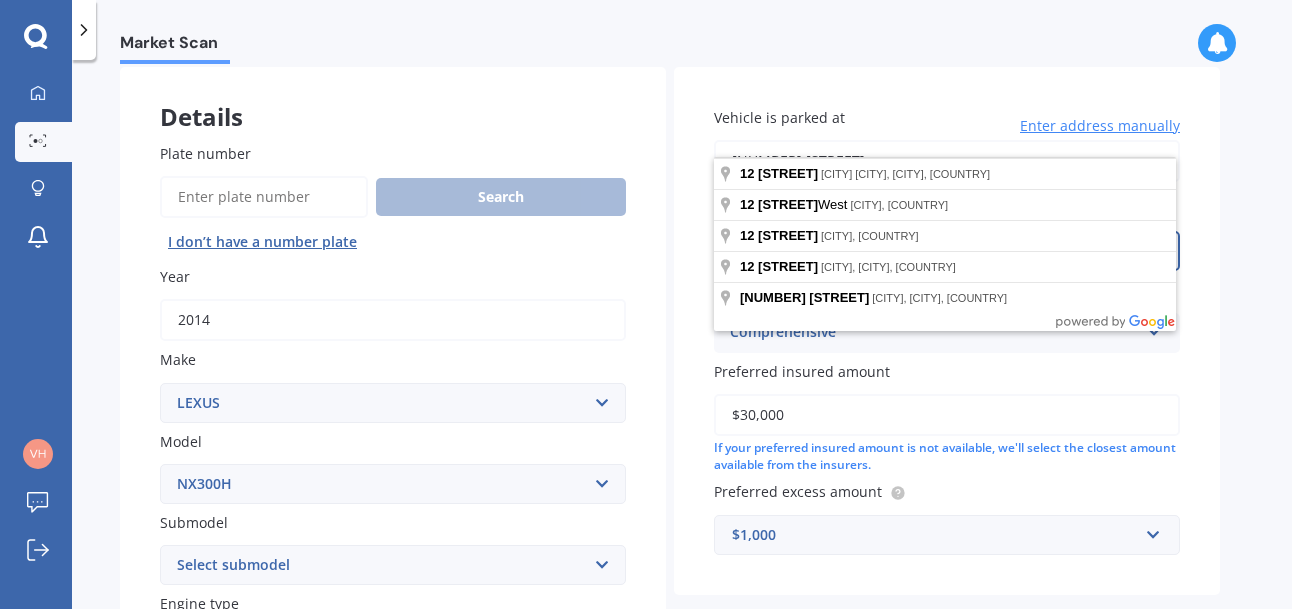 scroll, scrollTop: 0, scrollLeft: 0, axis: both 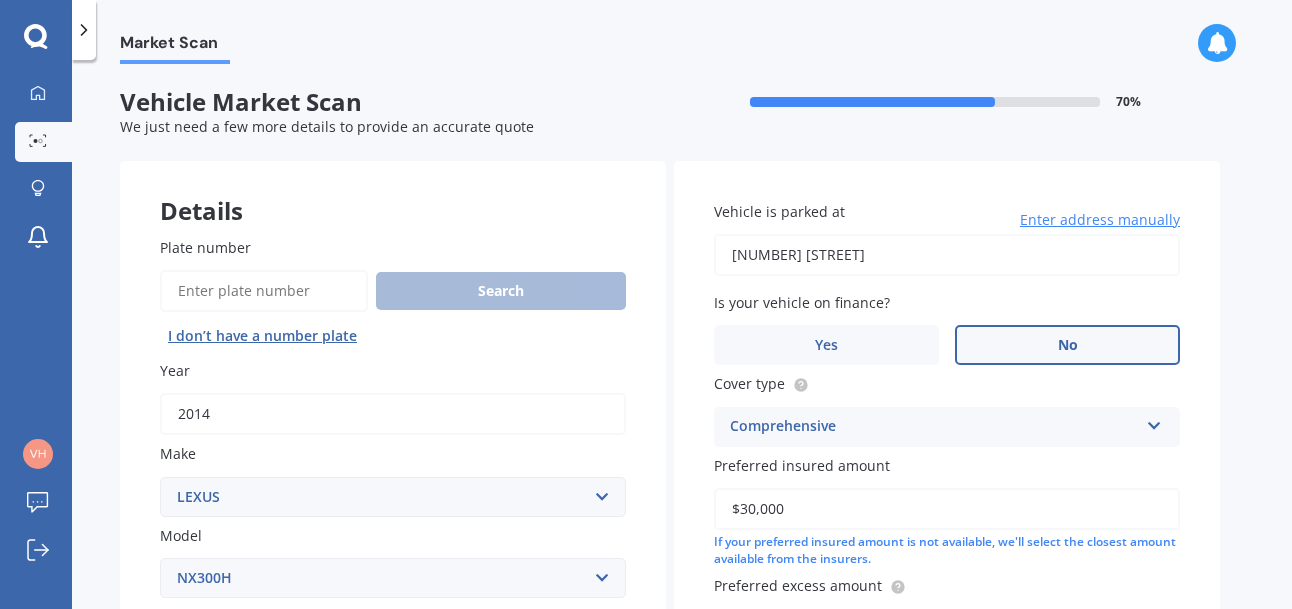 click on "Comprehensive" at bounding box center [934, 427] 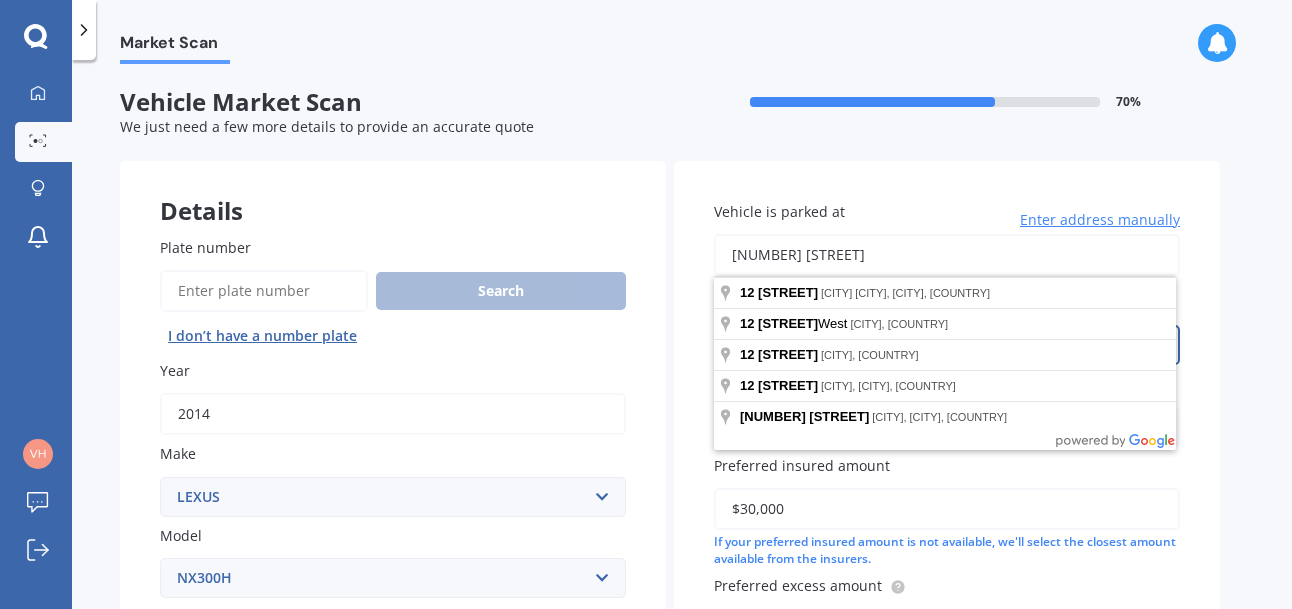 click on "[NUMBER] [STREET]" at bounding box center [947, 255] 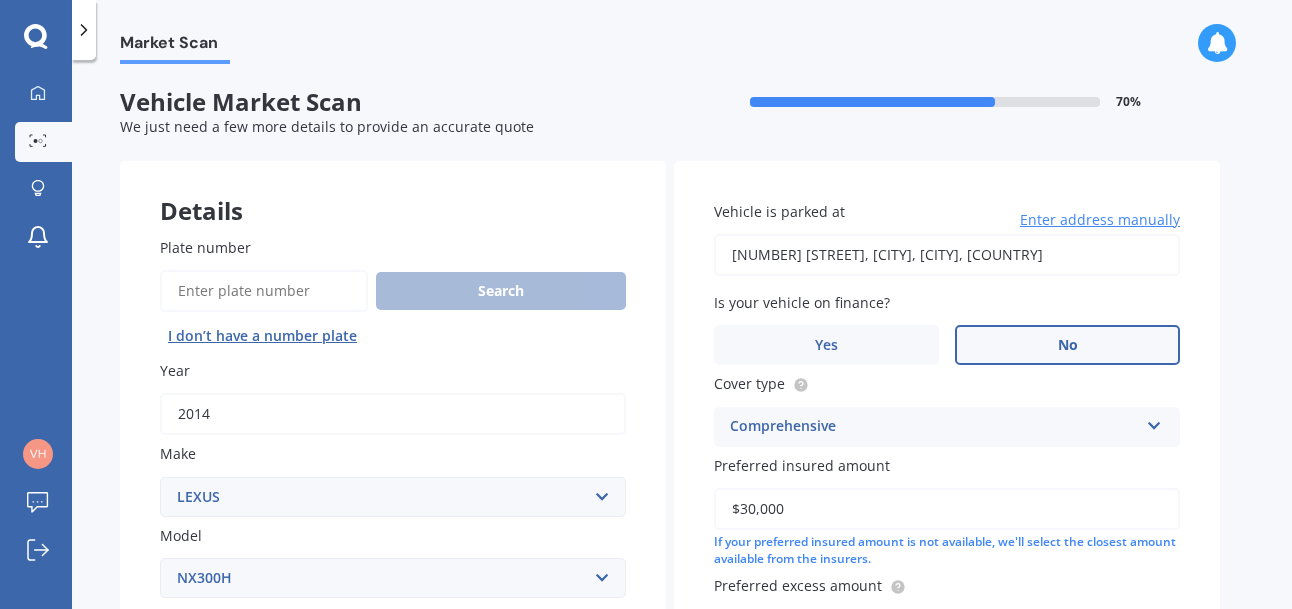 type on "[NUMBER] [STREET], [CITY], [CITY] [POSTAL_CODE]" 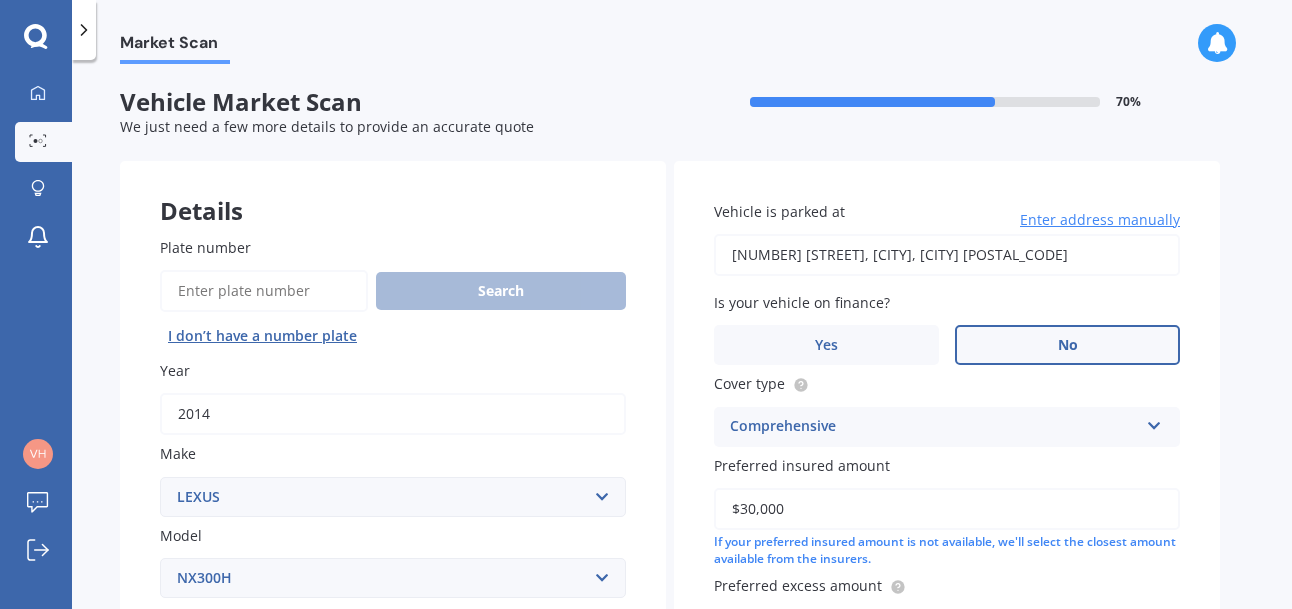 click on "No" at bounding box center (1068, 345) 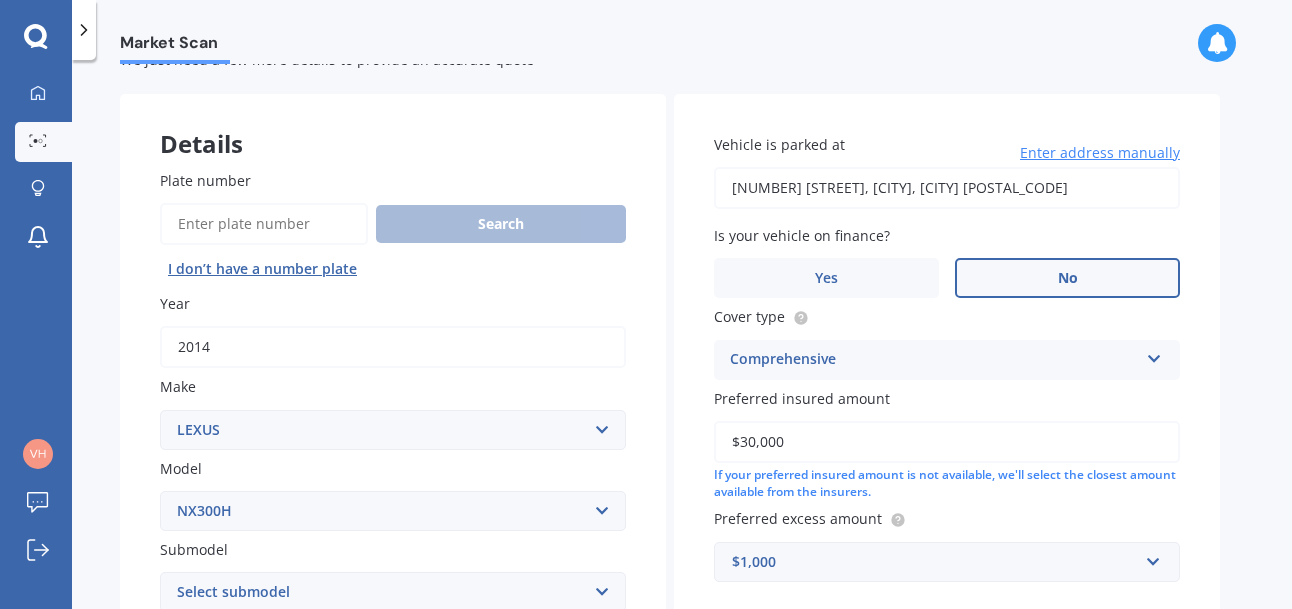 scroll, scrollTop: 0, scrollLeft: 0, axis: both 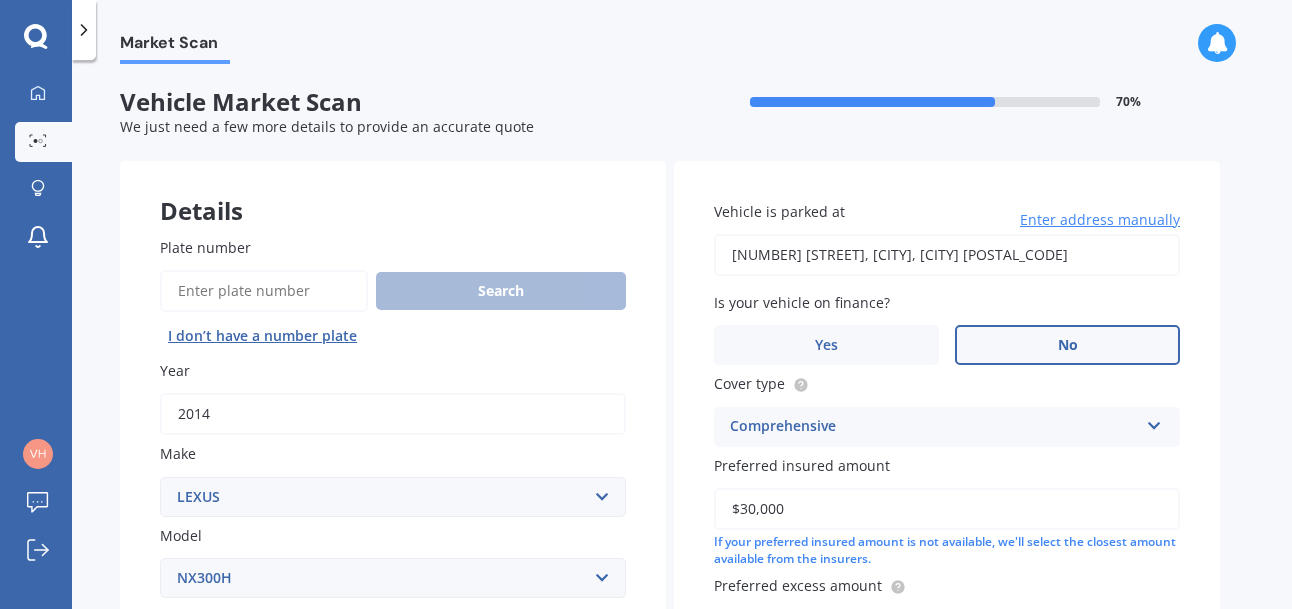 click on "Plate number" at bounding box center [264, 291] 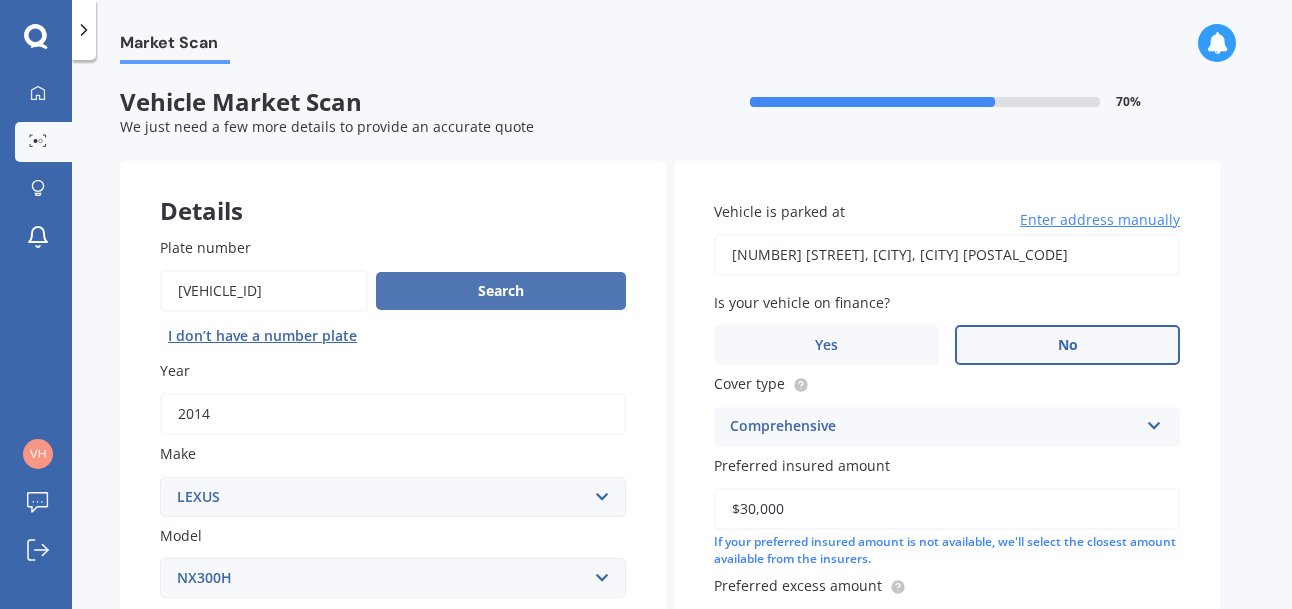 type on "[VEHICLE_ID]" 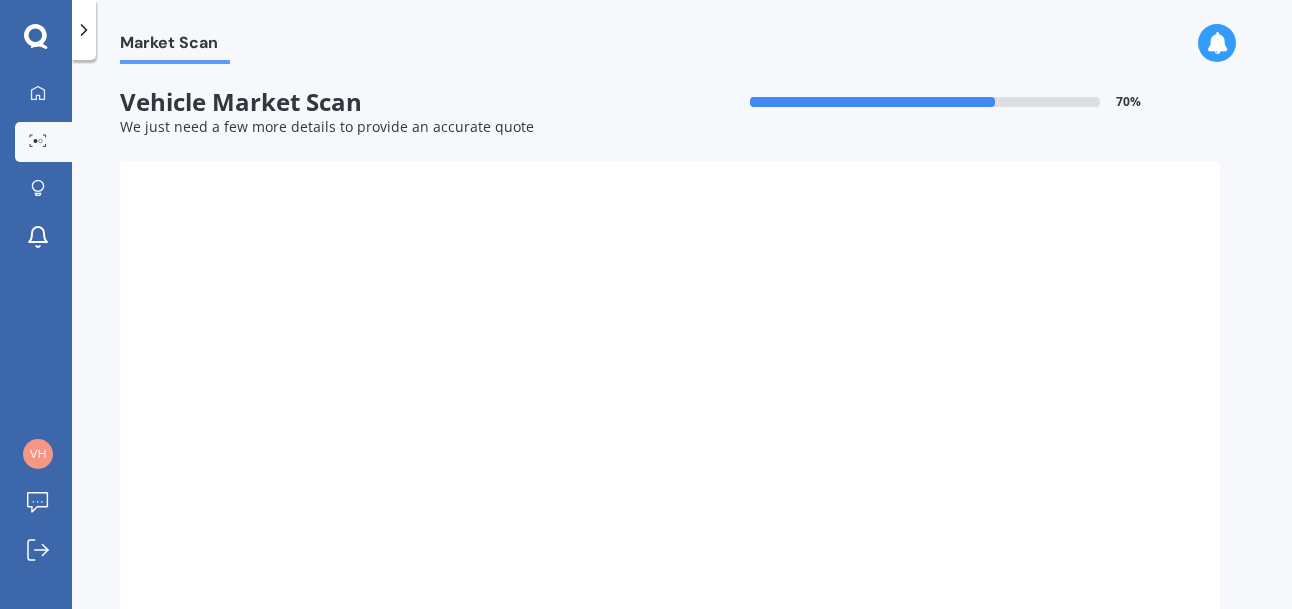 type 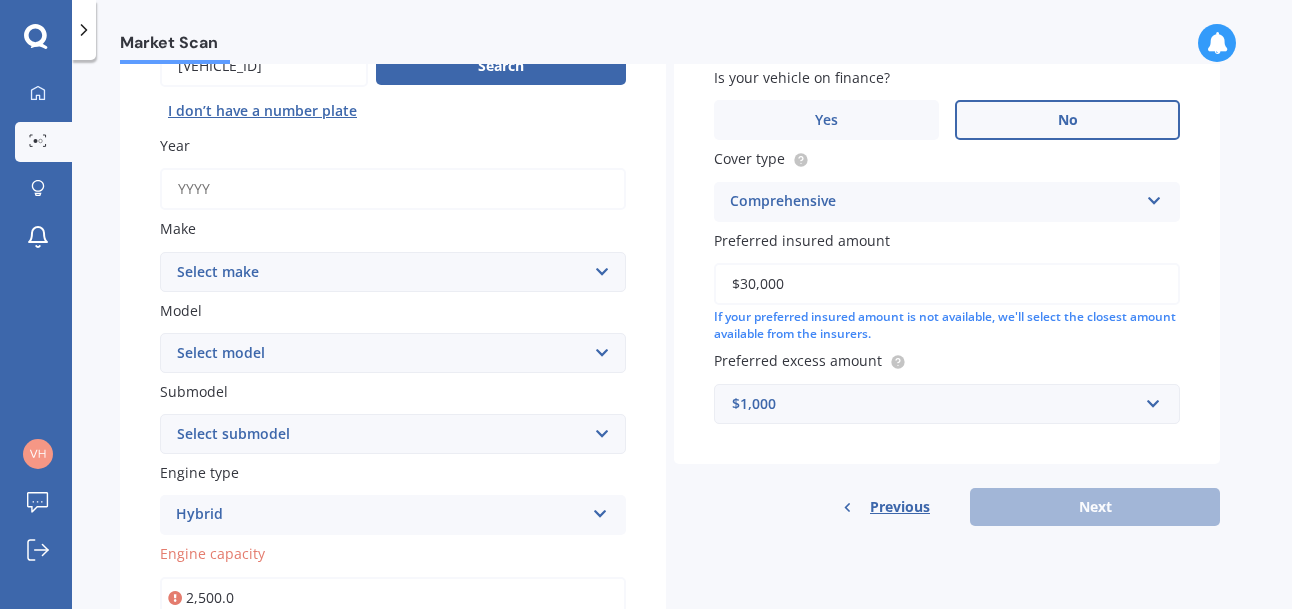scroll, scrollTop: 253, scrollLeft: 0, axis: vertical 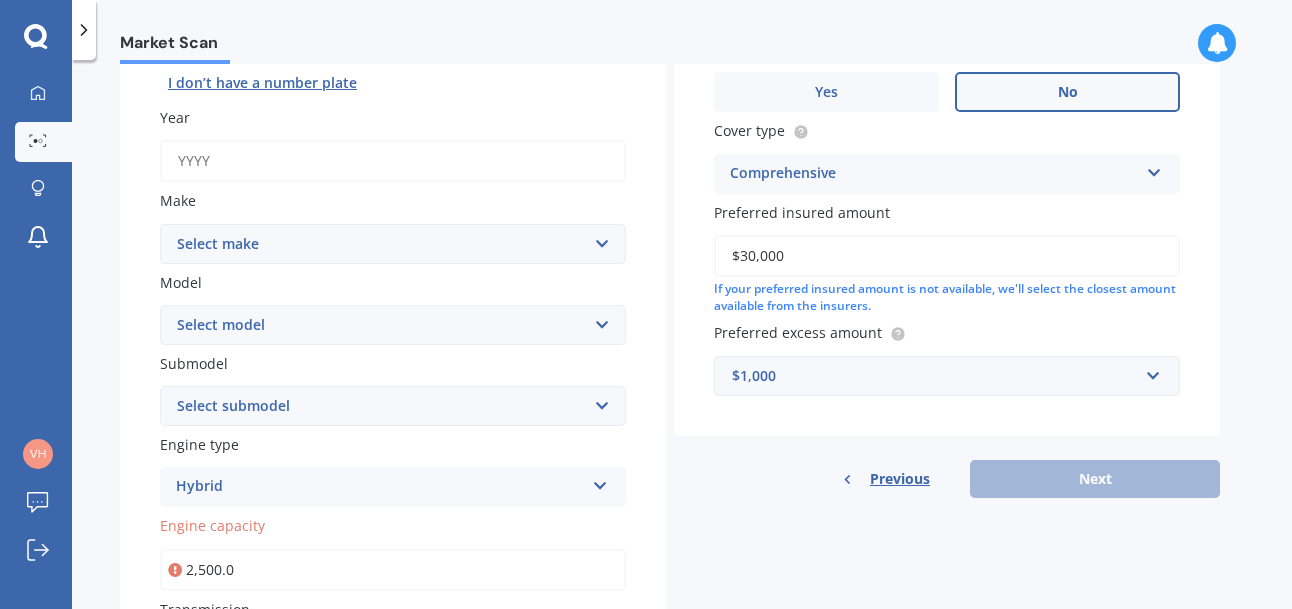 click on "Year" at bounding box center (393, 161) 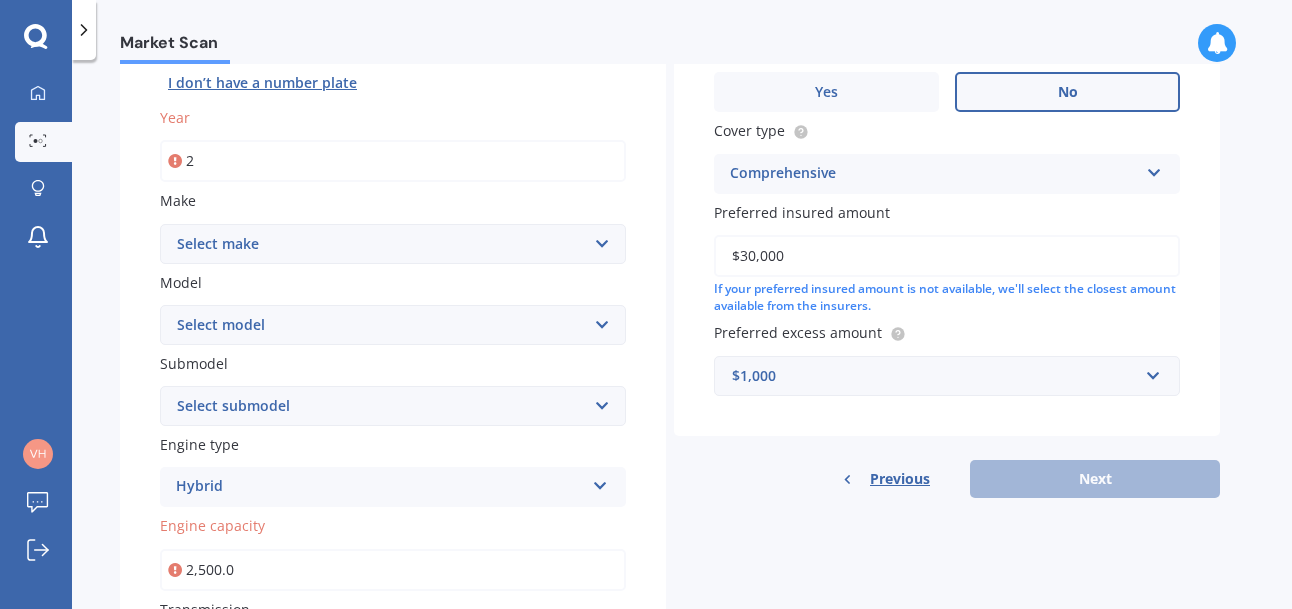 type on "2014" 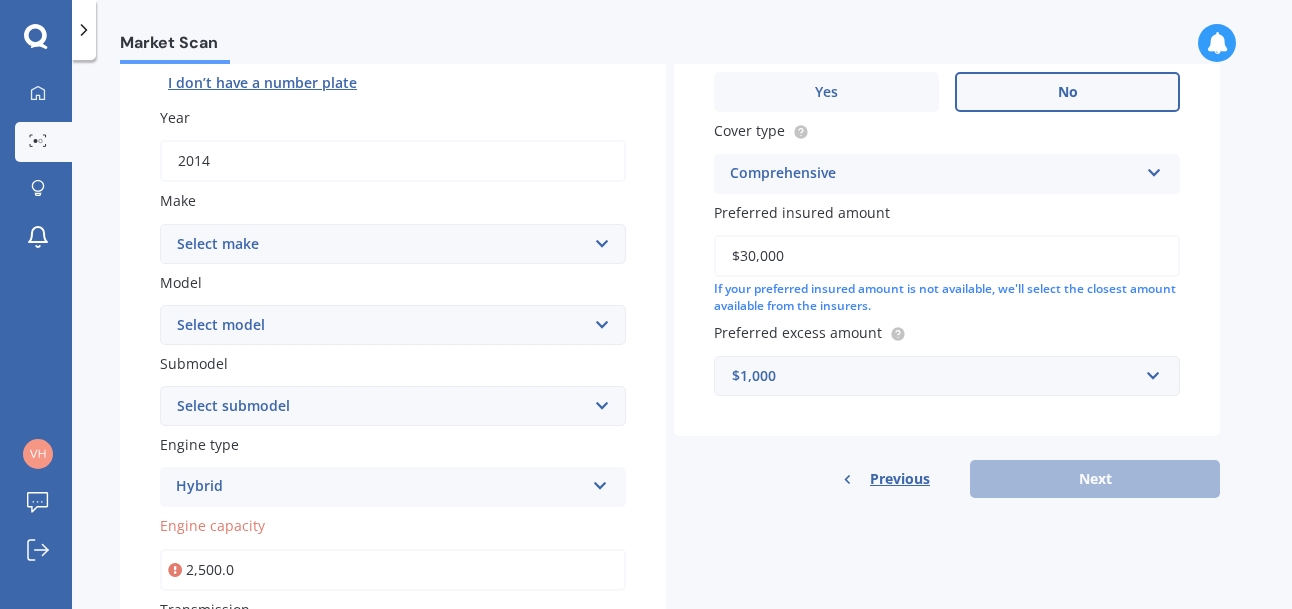 click on "Select make AC ALFA ROMEO ASTON MARTIN AUDI AUSTIN BEDFORD Bentley BMW BYD CADILLAC CAN-AM CHERY CHEVROLET CHRYSLER Citroen CRUISEAIR CUPRA DAEWOO DAIHATSU DAIMLER DAMON DIAHATSU DODGE EXOCET FACTORY FIVE FERRARI FIAT Fiord FLEETWOOD FORD FOTON FRASER GEELY GENESIS GEORGIE BOY GMC GREAT WALL GWM HAVAL HILLMAN HINO HOLDEN HOLIDAY RAMBLER HONDA HUMMER HYUNDAI INFINITI ISUZU IVECO JAC JAECOO JAGUAR JEEP KGM KIA LADA LAMBORGHINI LANCIA LANDROVER LDV LEAPMOTOR LEXUS LINCOLN LOTUS LUNAR M.G M.G. MAHINDRA MASERATI MAZDA MCLAREN MERCEDES AMG Mercedes Benz MERCEDES-AMG MERCURY MINI Mitsubishi MORGAN MORRIS NEWMAR Nissan OMODA OPEL OXFORD PEUGEOT Plymouth Polestar PONTIAC PORSCHE PROTON RAM Range Rover Rayne RENAULT ROLLS ROYCE ROVER SAAB SATURN SEAT SHELBY SKODA SMART SSANGYONG SUBARU SUZUKI TATA TESLA TIFFIN Toyota TRIUMPH TVR Vauxhall VOLKSWAGEN VOLVO WESTFIELD WINNEBAGO ZX" at bounding box center (393, 244) 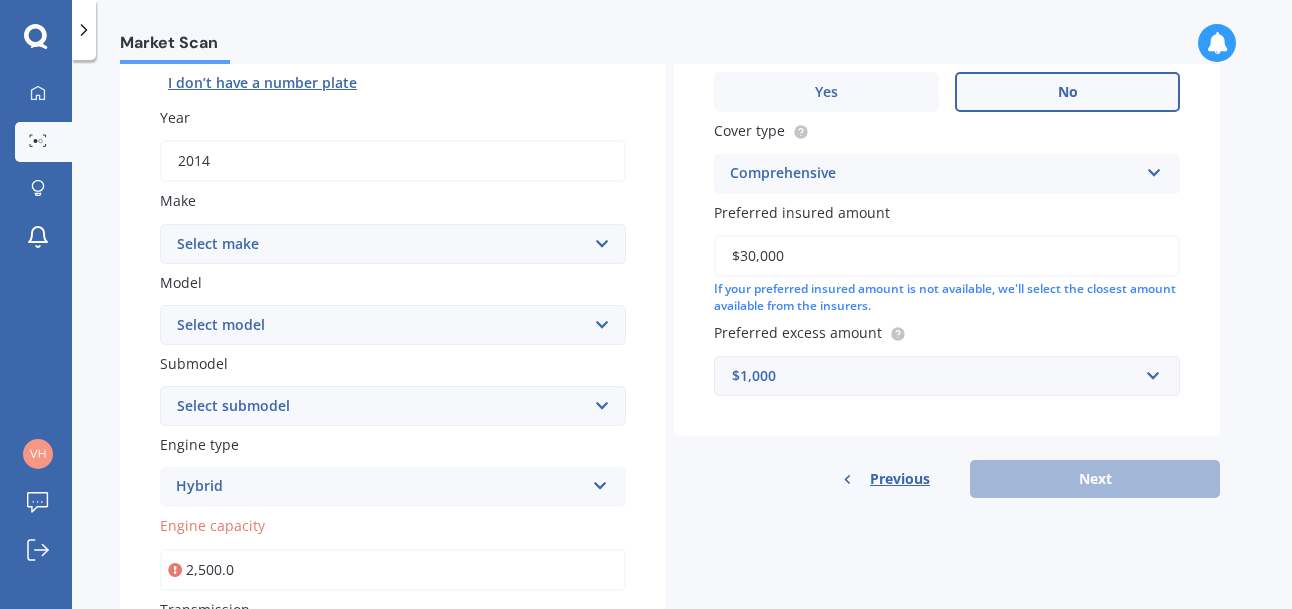 select on "LEXUS" 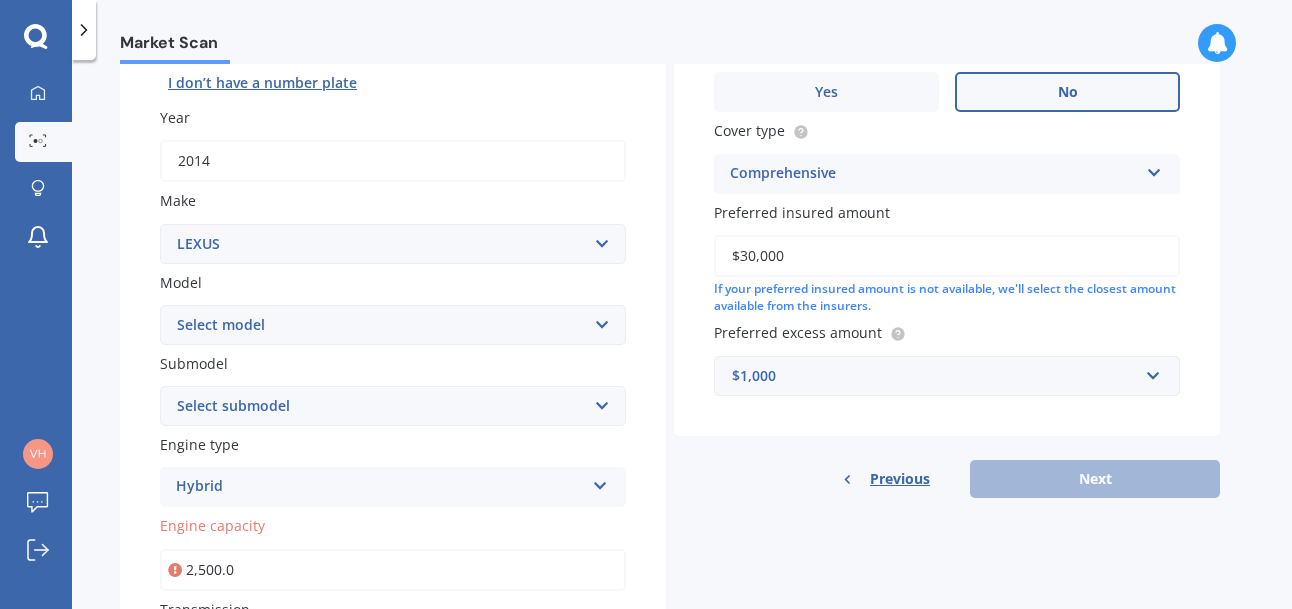 click on "Select make AC ALFA ROMEO ASTON MARTIN AUDI AUSTIN BEDFORD Bentley BMW BYD CADILLAC CAN-AM CHERY CHEVROLET CHRYSLER Citroen CRUISEAIR CUPRA DAEWOO DAIHATSU DAIMLER DAMON DIAHATSU DODGE EXOCET FACTORY FIVE FERRARI FIAT Fiord FLEETWOOD FORD FOTON FRASER GEELY GENESIS GEORGIE BOY GMC GREAT WALL GWM HAVAL HILLMAN HINO HOLDEN HOLIDAY RAMBLER HONDA HUMMER HYUNDAI INFINITI ISUZU IVECO JAC JAECOO JAGUAR JEEP KGM KIA LADA LAMBORGHINI LANCIA LANDROVER LDV LEAPMOTOR LEXUS LINCOLN LOTUS LUNAR M.G M.G. MAHINDRA MASERATI MAZDA MCLAREN MERCEDES AMG Mercedes Benz MERCEDES-AMG MERCURY MINI Mitsubishi MORGAN MORRIS NEWMAR Nissan OMODA OPEL OXFORD PEUGEOT Plymouth Polestar PONTIAC PORSCHE PROTON RAM Range Rover Rayne RENAULT ROLLS ROYCE ROVER SAAB SATURN SEAT SHELBY SKODA SMART SSANGYONG SUBARU SUZUKI TATA TESLA TIFFIN Toyota TRIUMPH TVR Vauxhall VOLKSWAGEN VOLVO WESTFIELD WINNEBAGO ZX" at bounding box center (393, 244) 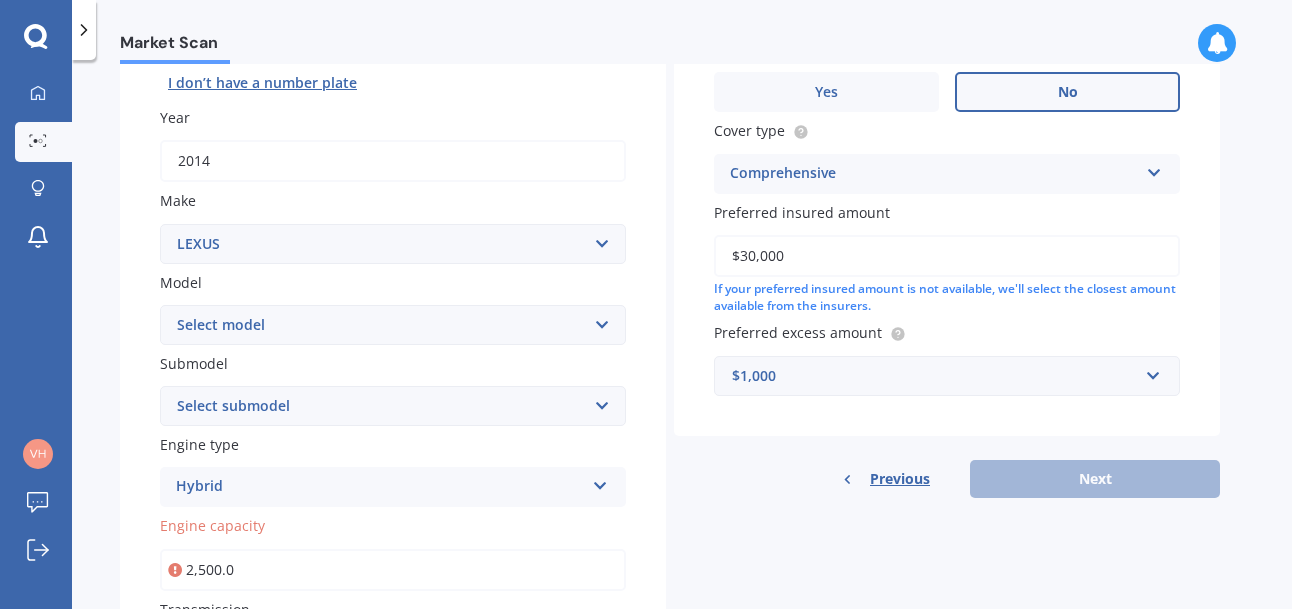 click on "Select model AS 460 CT 200 ES 300 ES 350 GS 250 GS 300 GS 350 GS 430 GS 450 GS F GS460 HS 250h HS250h Hybrid Limited 4WD IS 200 IS 250 IS 300 IS 350 IS 400 IS F IS300 LC 500 LS 400 LS 430 LS 460 LS 600 LS500H LX 470 LX450D LX570 NX 200 NX 300 NX300 NX300H NX450+ RC 300 RC 350 RC-F RC200T RC300 RC350 RX 300 RX 330 RX 350 RX 400h RX 450 SC 250 SC 400 SC 430 UX 200 UX 250h UX200 UX250h UX300e" at bounding box center (393, 325) 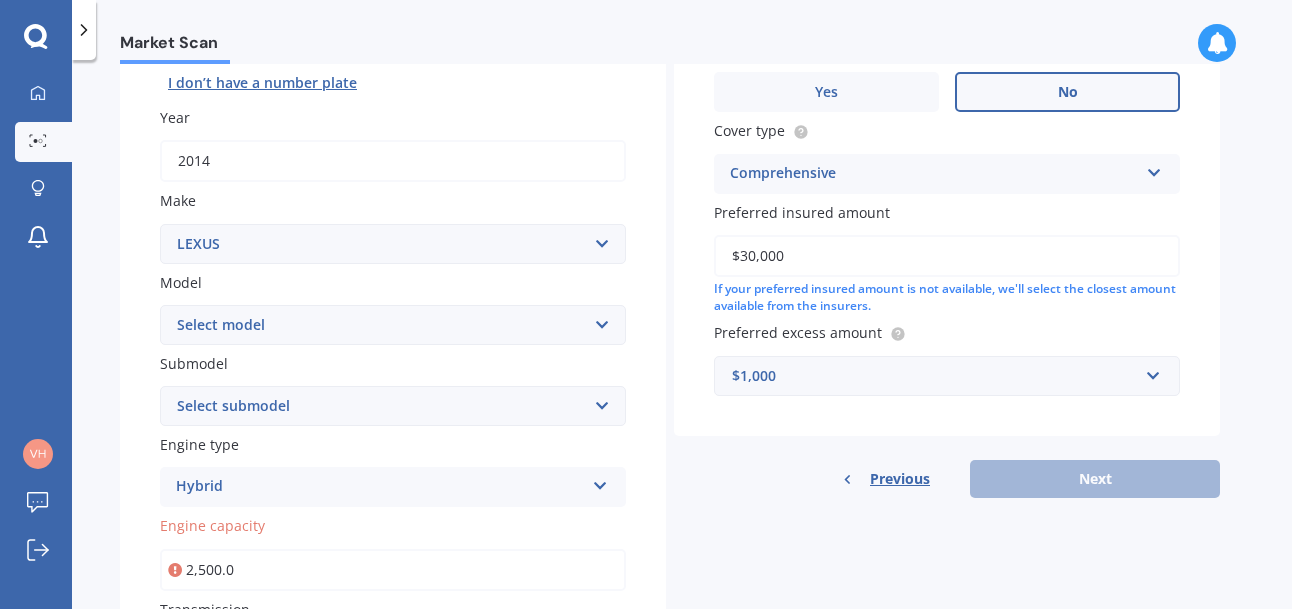 select on "NX300H" 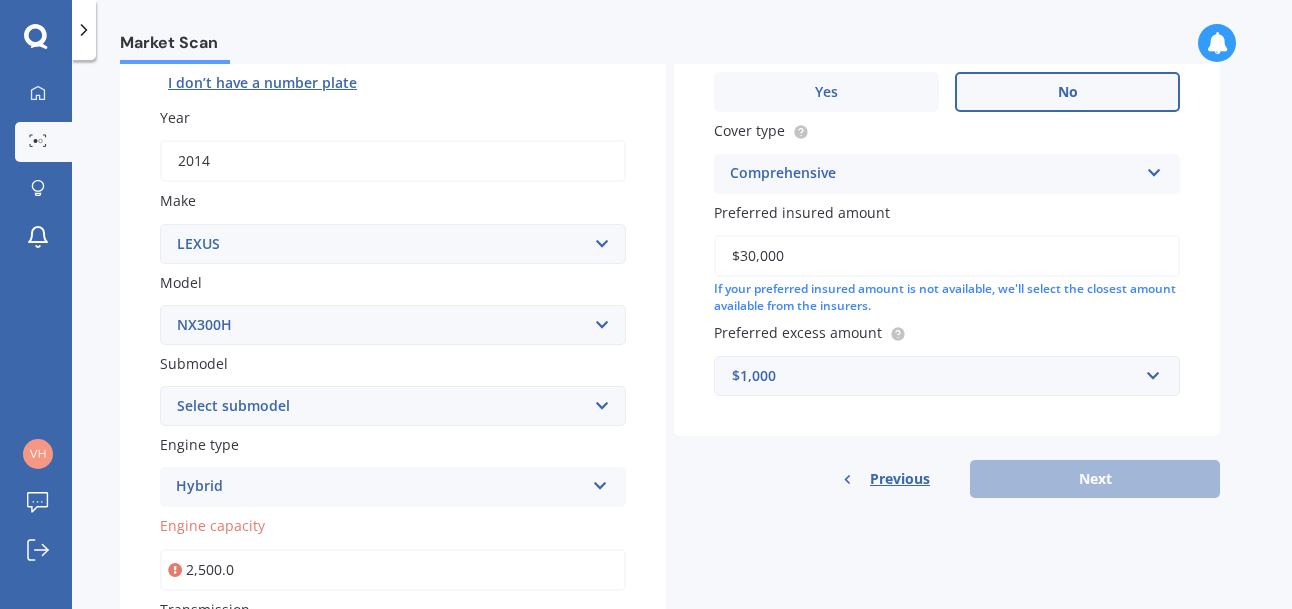 click on "Select model AS 460 CT 200 ES 300 ES 350 GS 250 GS 300 GS 350 GS 430 GS 450 GS F GS460 HS 250h HS250h Hybrid Limited 4WD IS 200 IS 250 IS 300 IS 350 IS 400 IS F IS300 LC 500 LS 400 LS 430 LS 460 LS 600 LS500H LX 470 LX450D LX570 NX 200 NX 300 NX300 NX300H NX450+ RC 300 RC 350 RC-F RC200T RC300 RC350 RX 300 RX 330 RX 350 RX 400h RX 450 SC 250 SC 400 SC 430 UX 200 UX 250h UX200 UX250h UX300e" at bounding box center [393, 325] 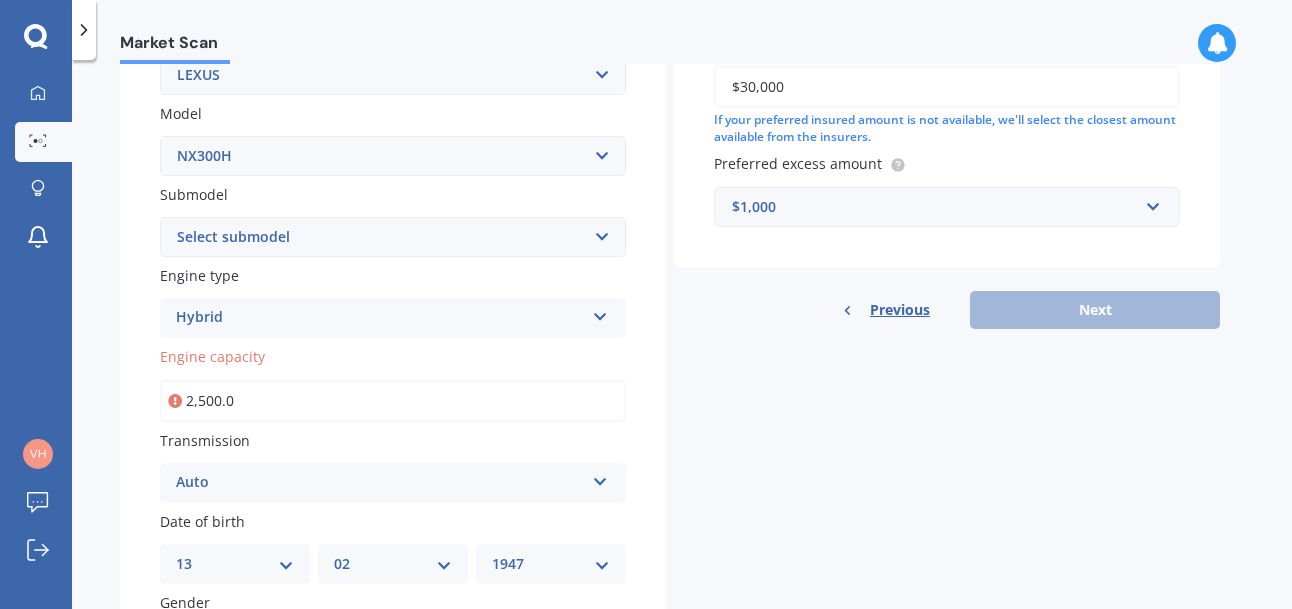 scroll, scrollTop: 453, scrollLeft: 0, axis: vertical 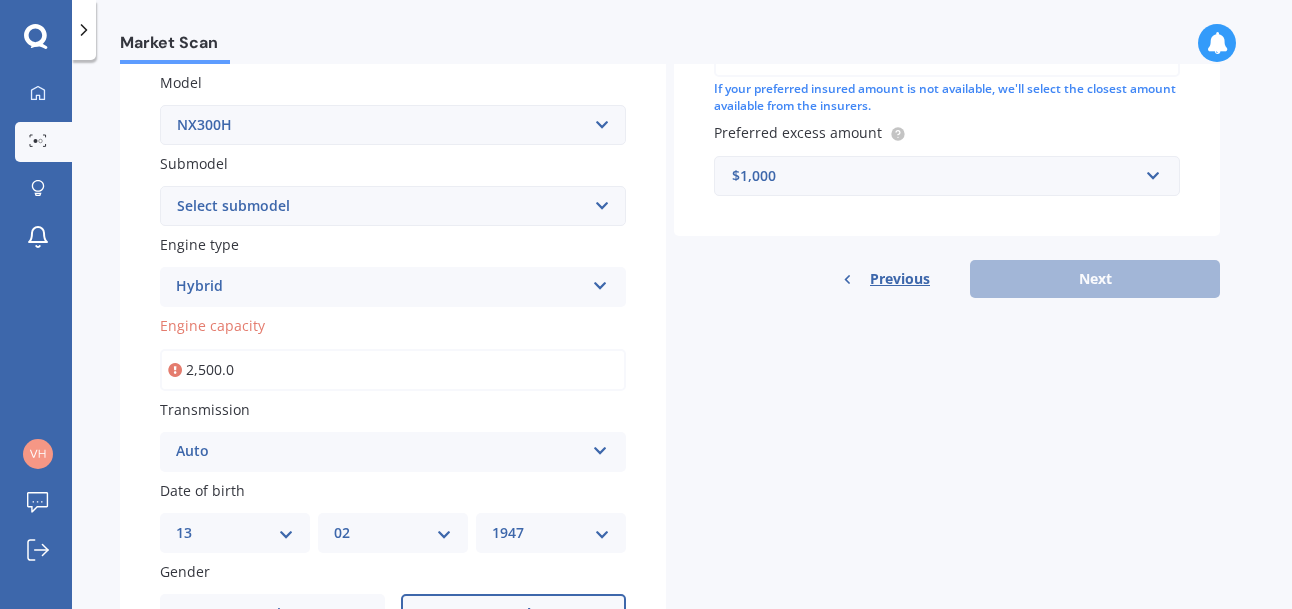 click on "Select submodel Station Wagon Petrol Hybrid" at bounding box center [393, 206] 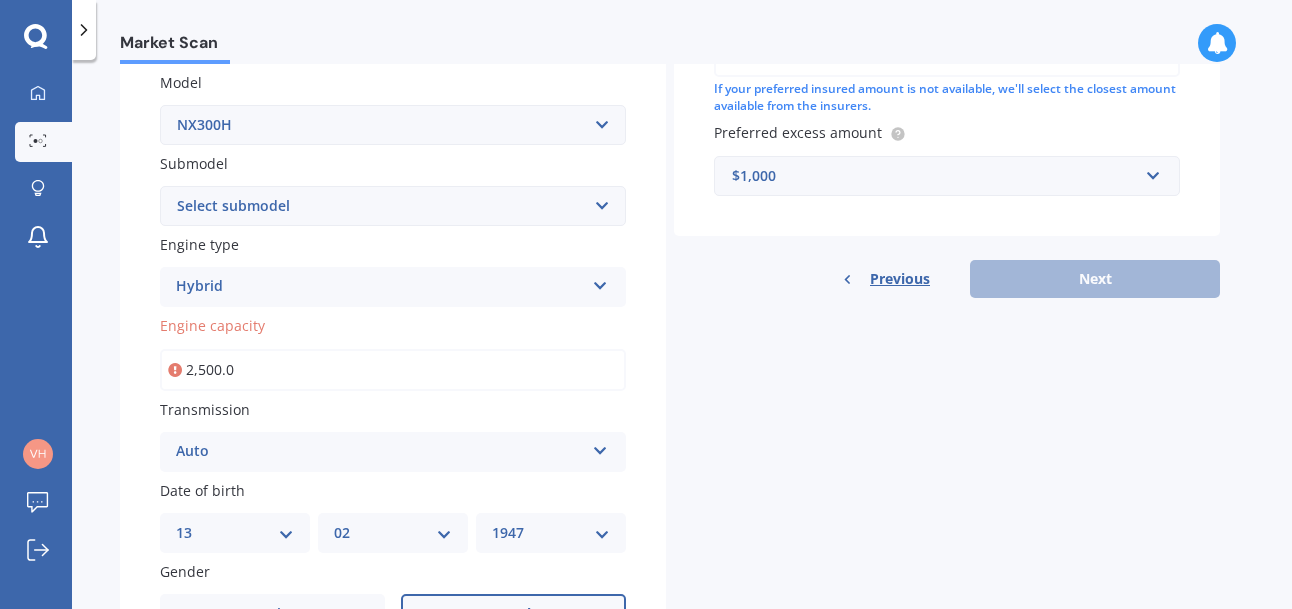 select on "[VEHICLE_TYPE]" 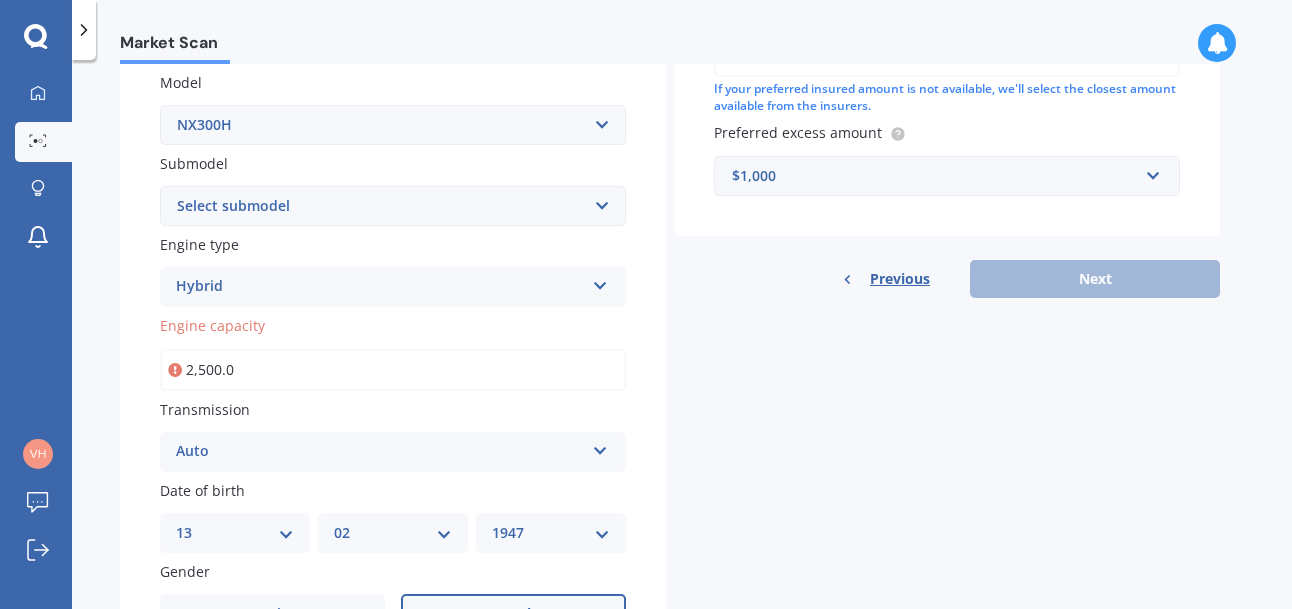 click on "2,500.0" at bounding box center [393, 370] 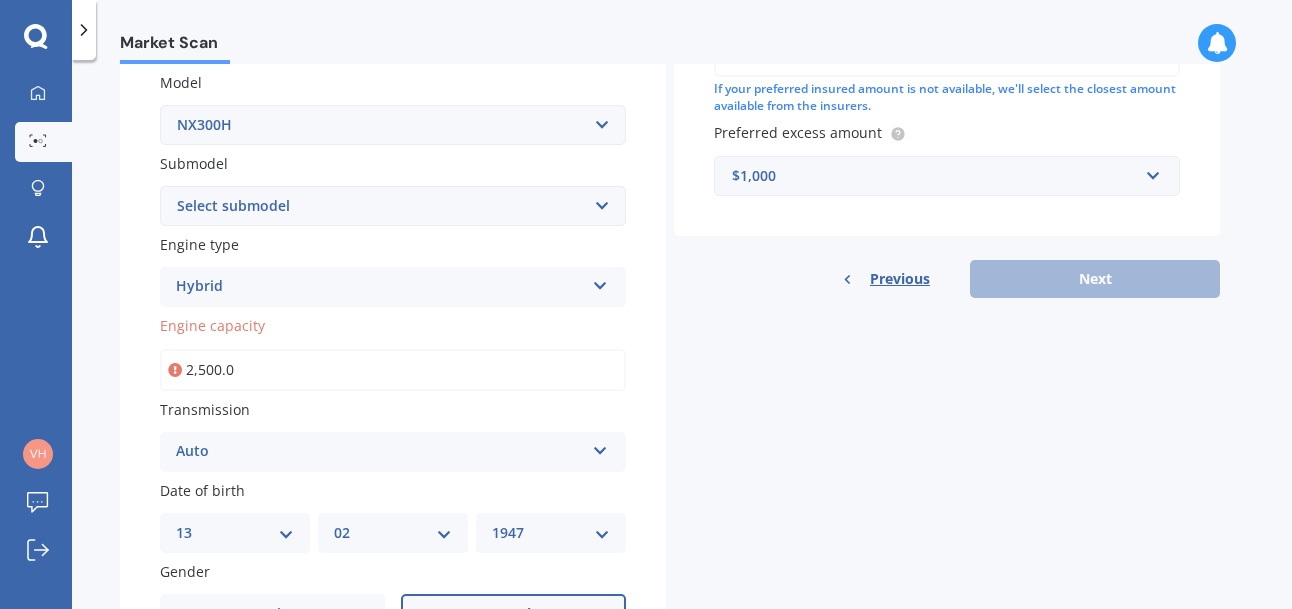 drag, startPoint x: 250, startPoint y: 372, endPoint x: 222, endPoint y: 370, distance: 28.071337 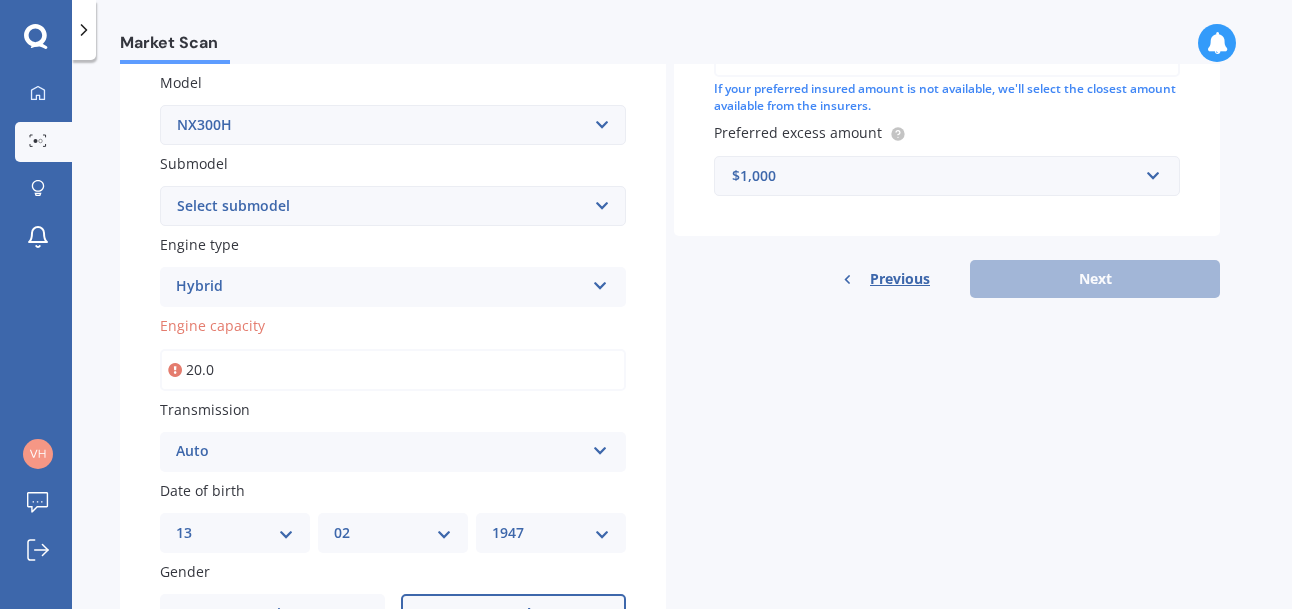 type on "2.0" 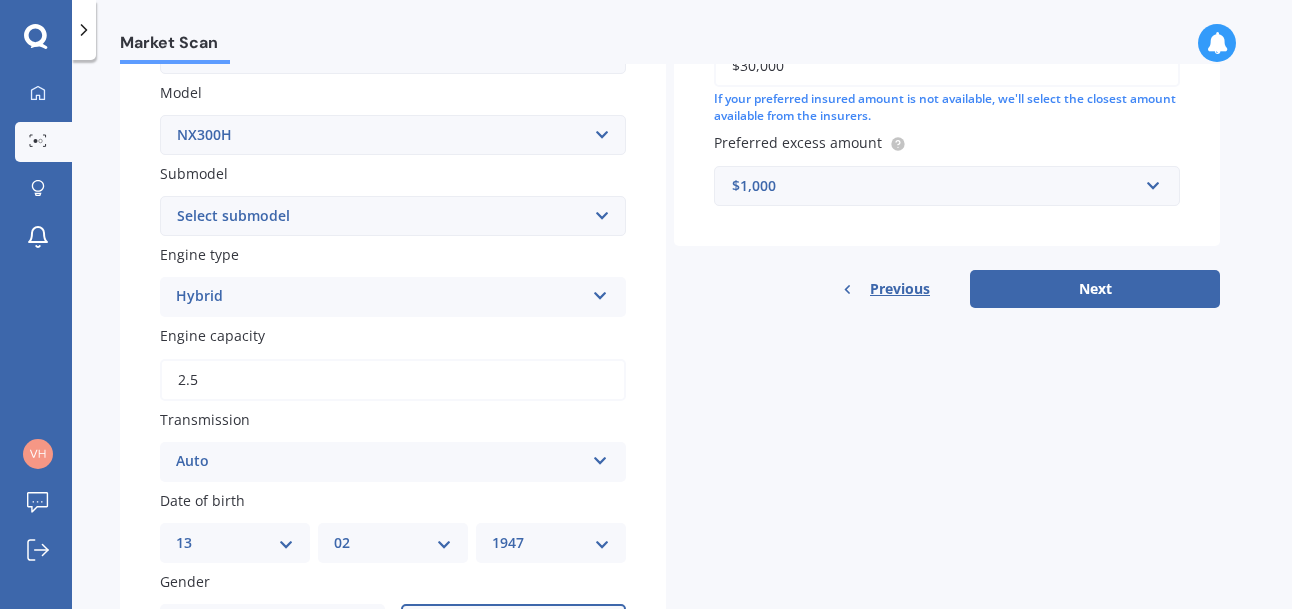 scroll, scrollTop: 467, scrollLeft: 0, axis: vertical 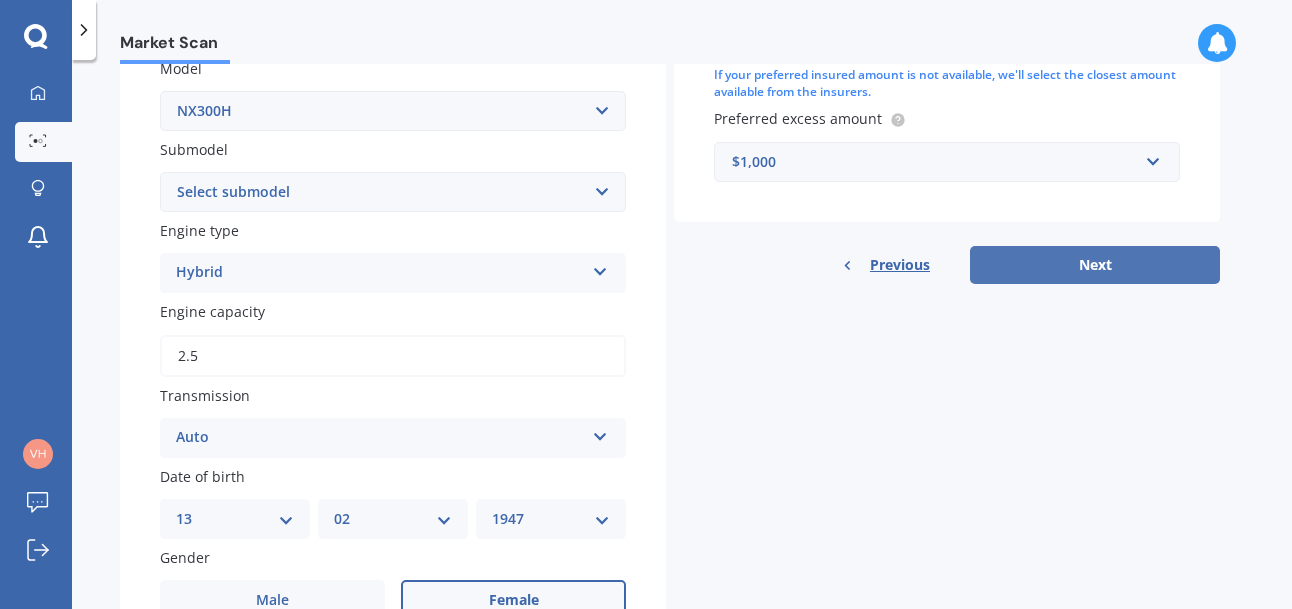 type on "2.5" 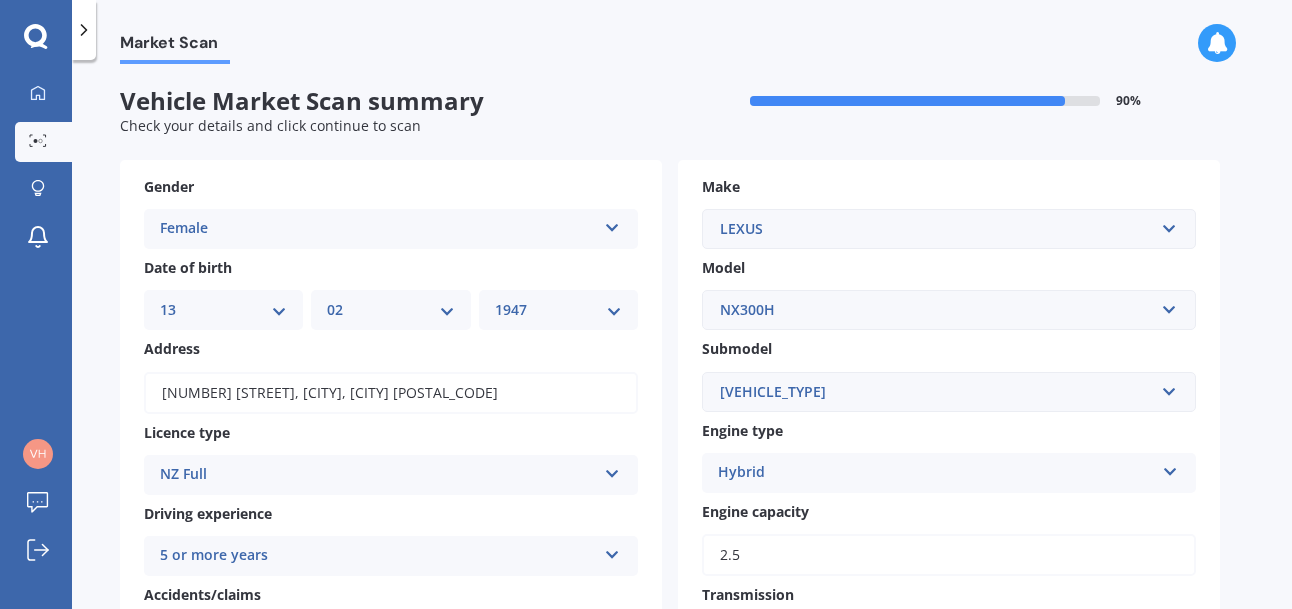 scroll, scrollTop: 0, scrollLeft: 0, axis: both 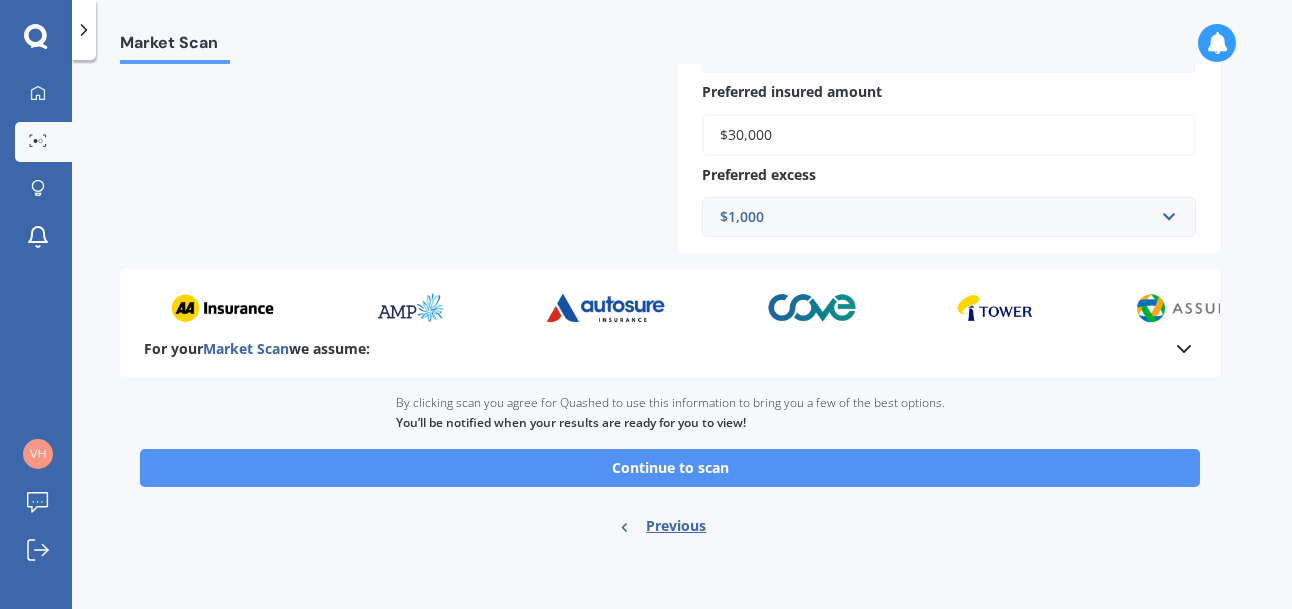 click on "Continue to scan" at bounding box center (670, 468) 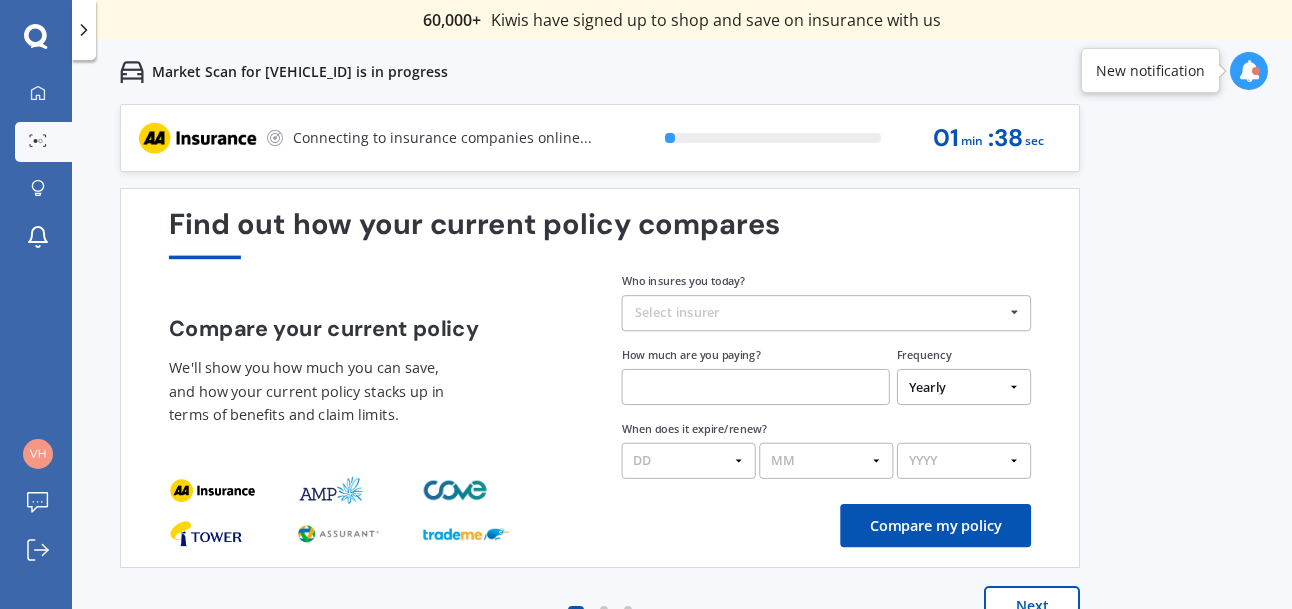 scroll, scrollTop: 0, scrollLeft: 0, axis: both 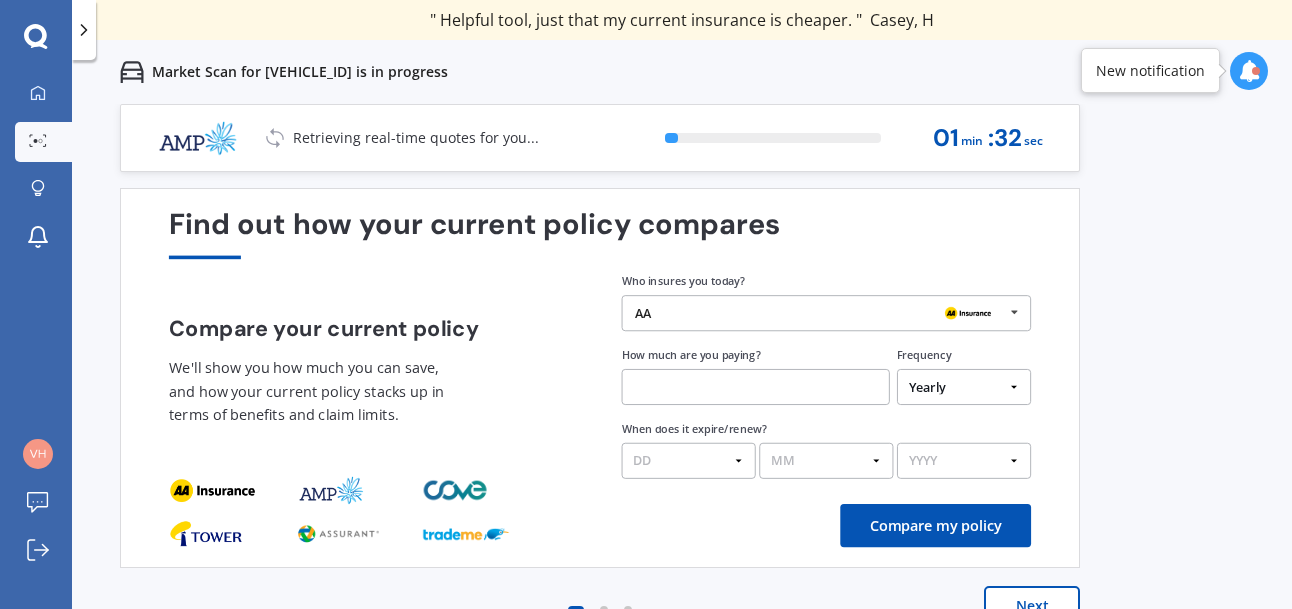 click on "AA" at bounding box center [643, 313] 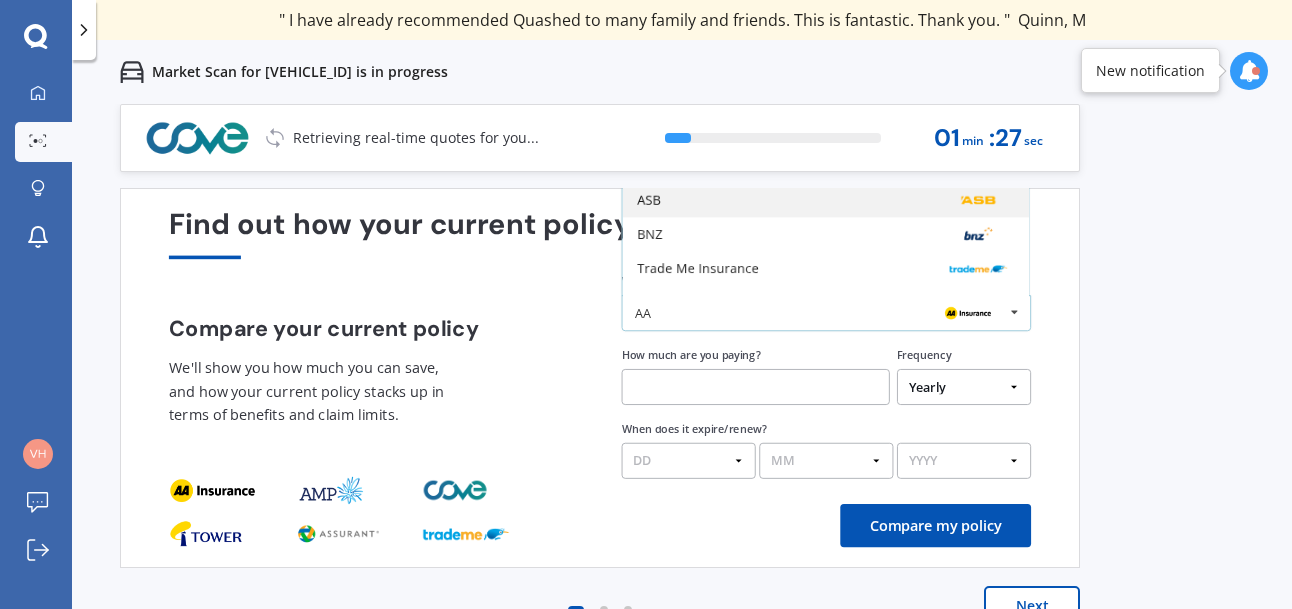 scroll, scrollTop: 0, scrollLeft: 0, axis: both 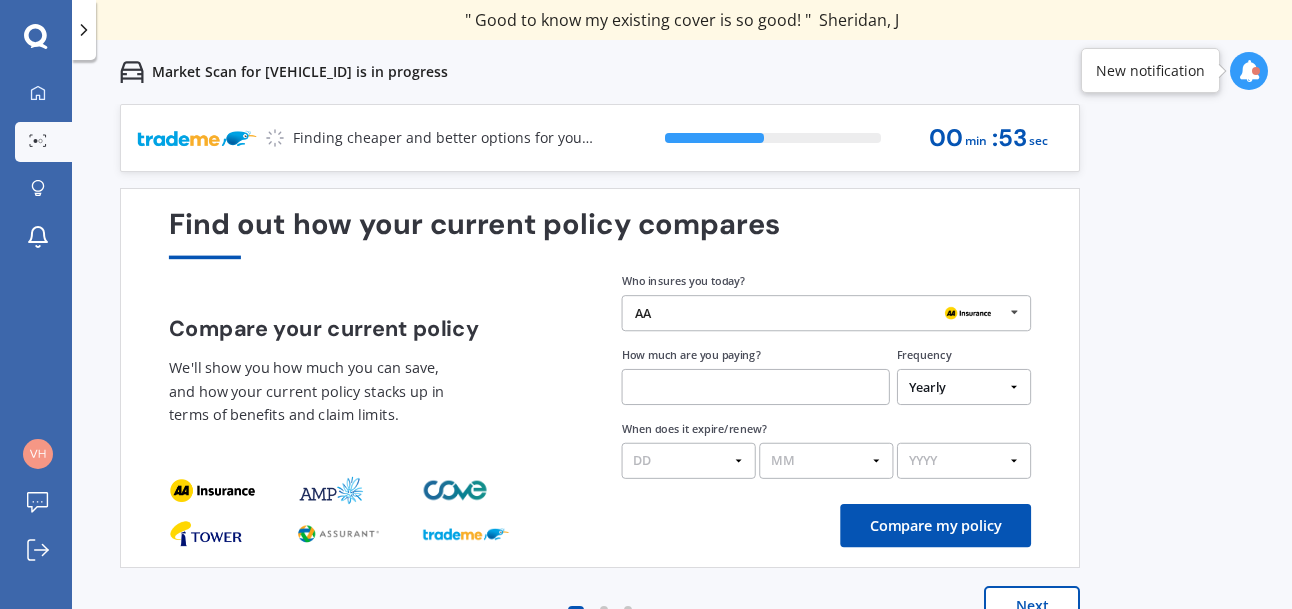 click at bounding box center [1256, 71] 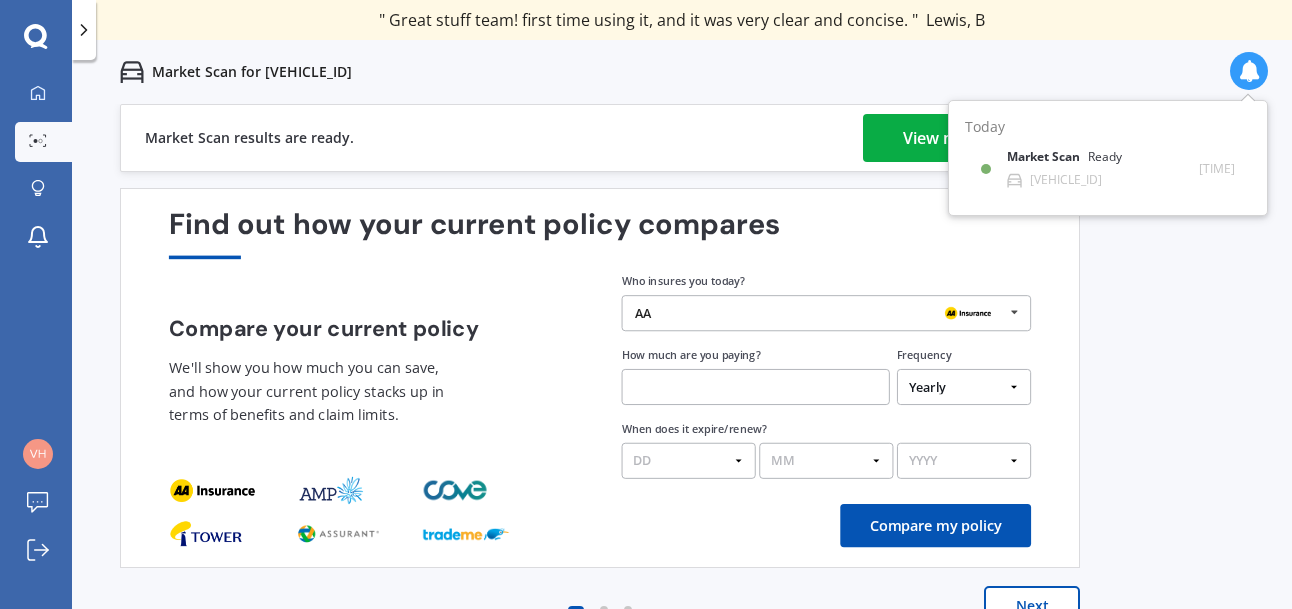 click on "View my quotes" at bounding box center (963, 138) 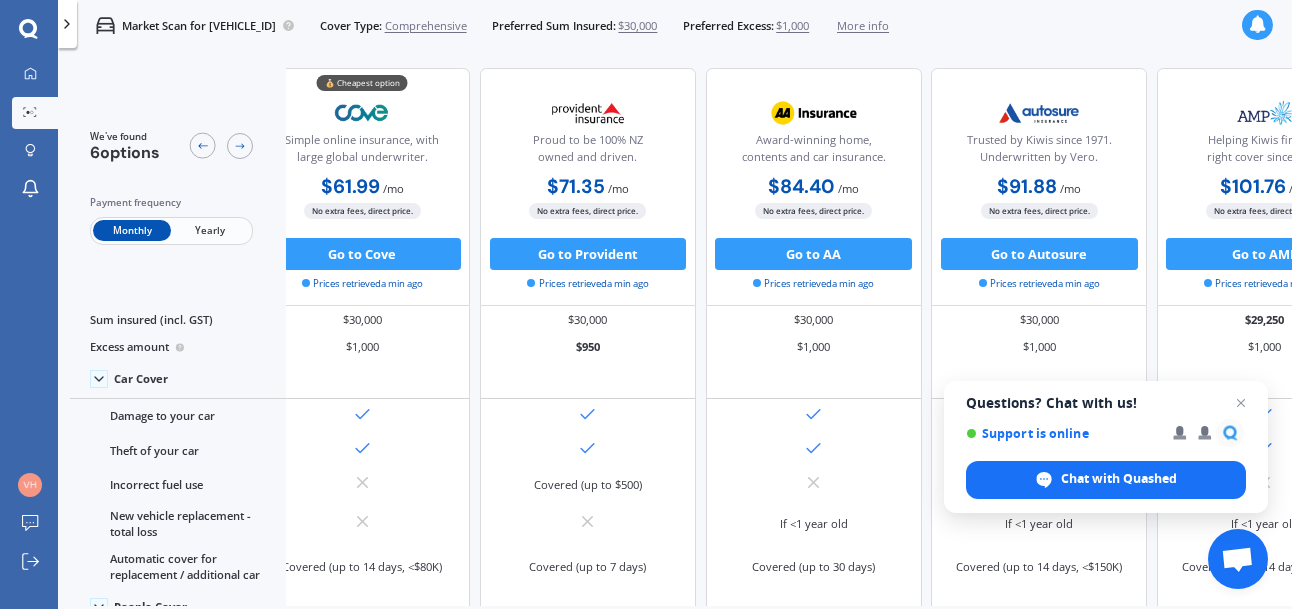 scroll, scrollTop: 0, scrollLeft: 0, axis: both 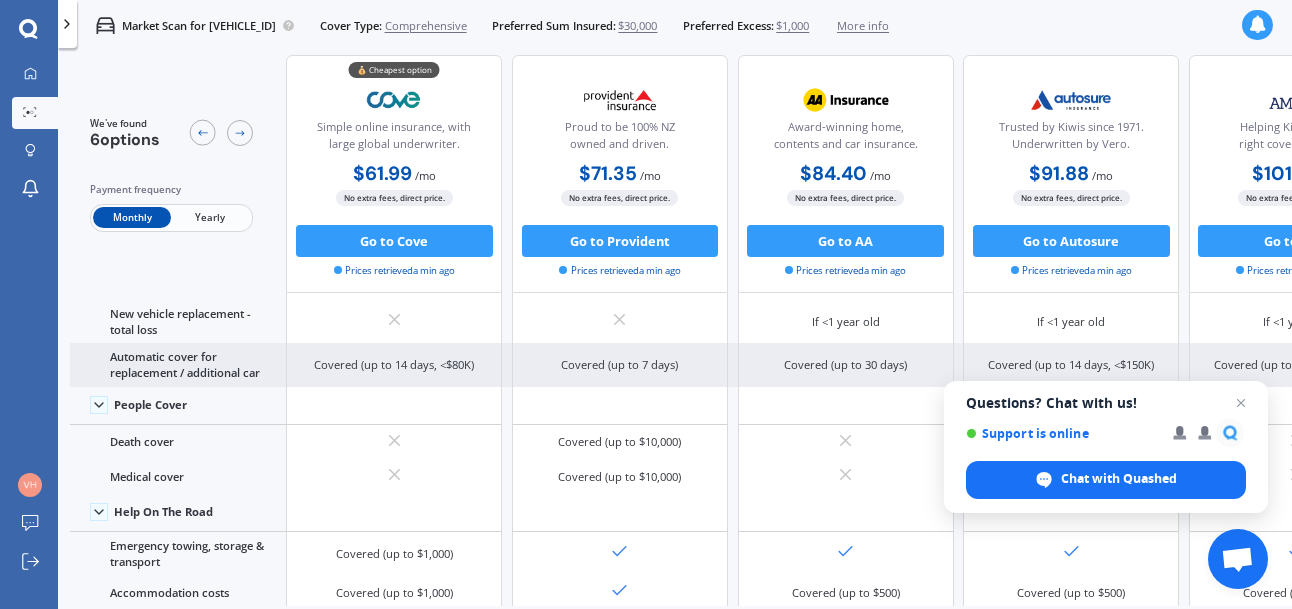 click on "Automatic cover for replacement / additional car" at bounding box center [178, 364] 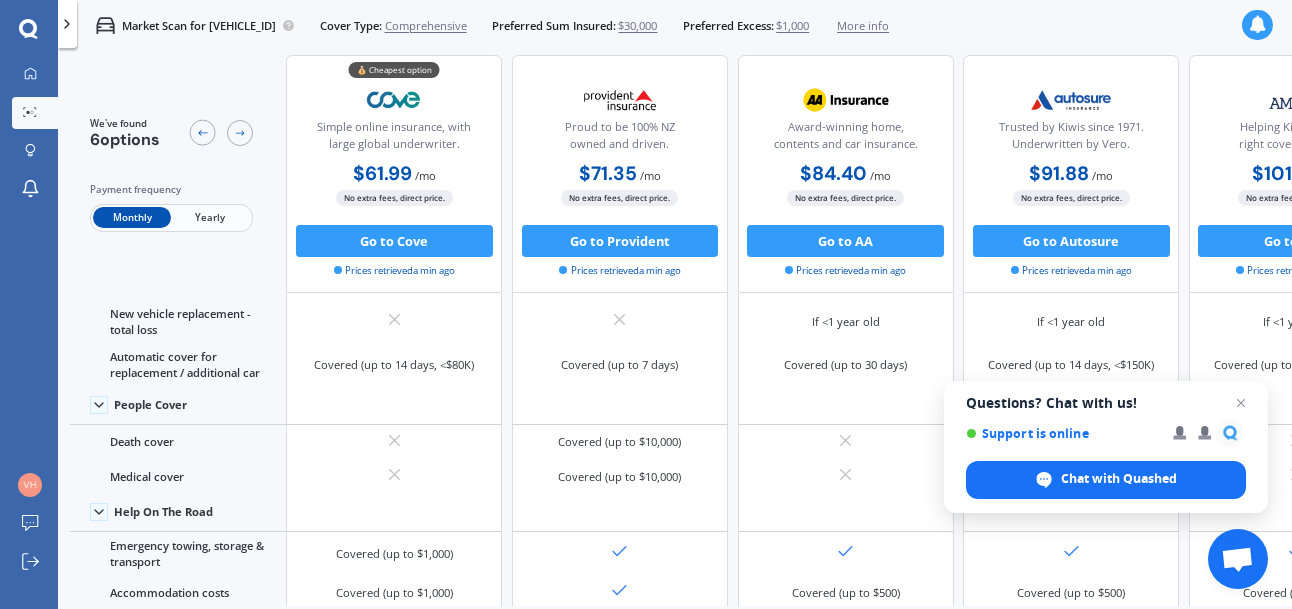 click on "Yearly" at bounding box center (210, 218) 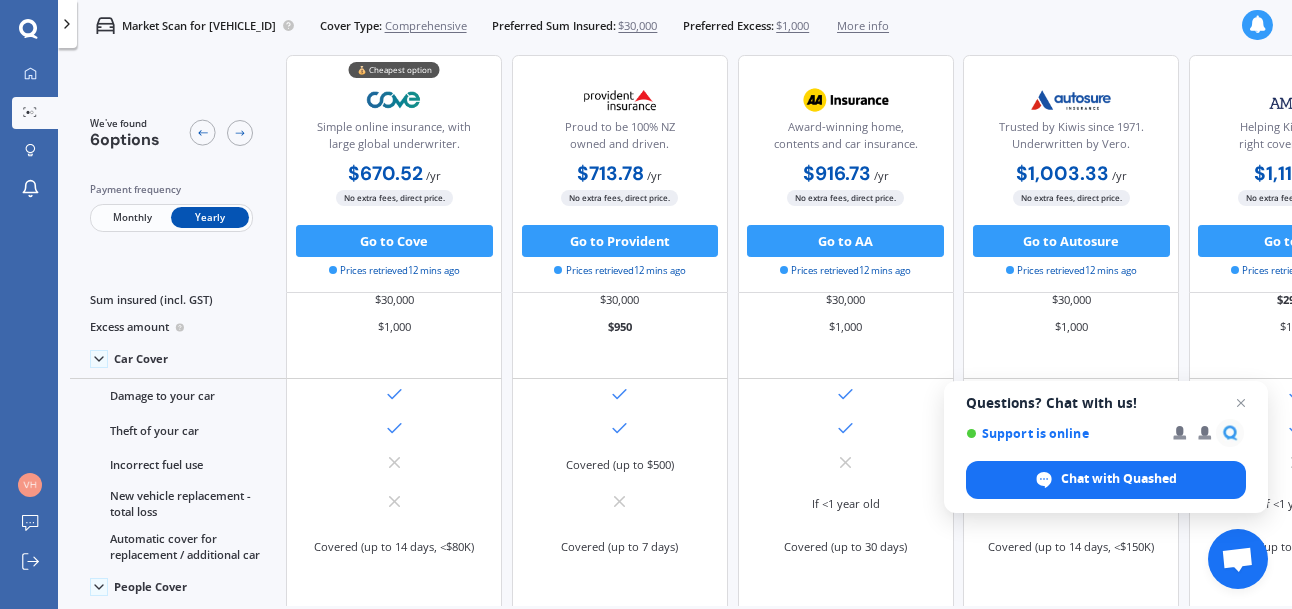 scroll, scrollTop: 6, scrollLeft: 0, axis: vertical 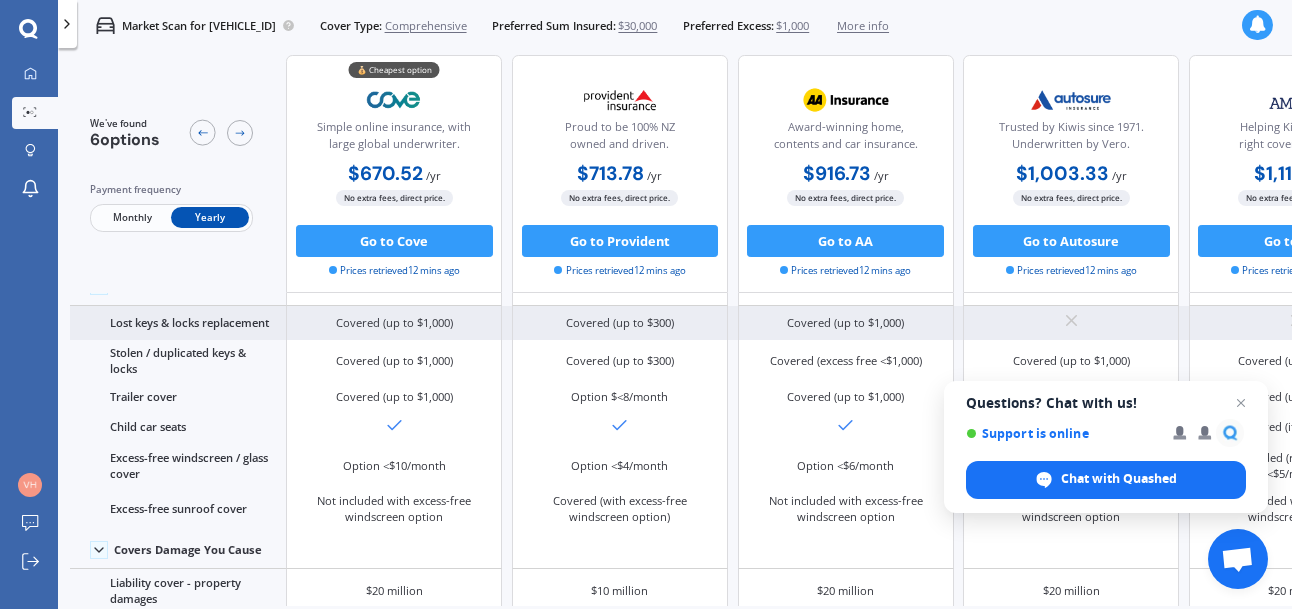 click on "Covered (up to $1,000) Covered (up to $300) Covered (up to $1,000)" at bounding box center (958, 323) 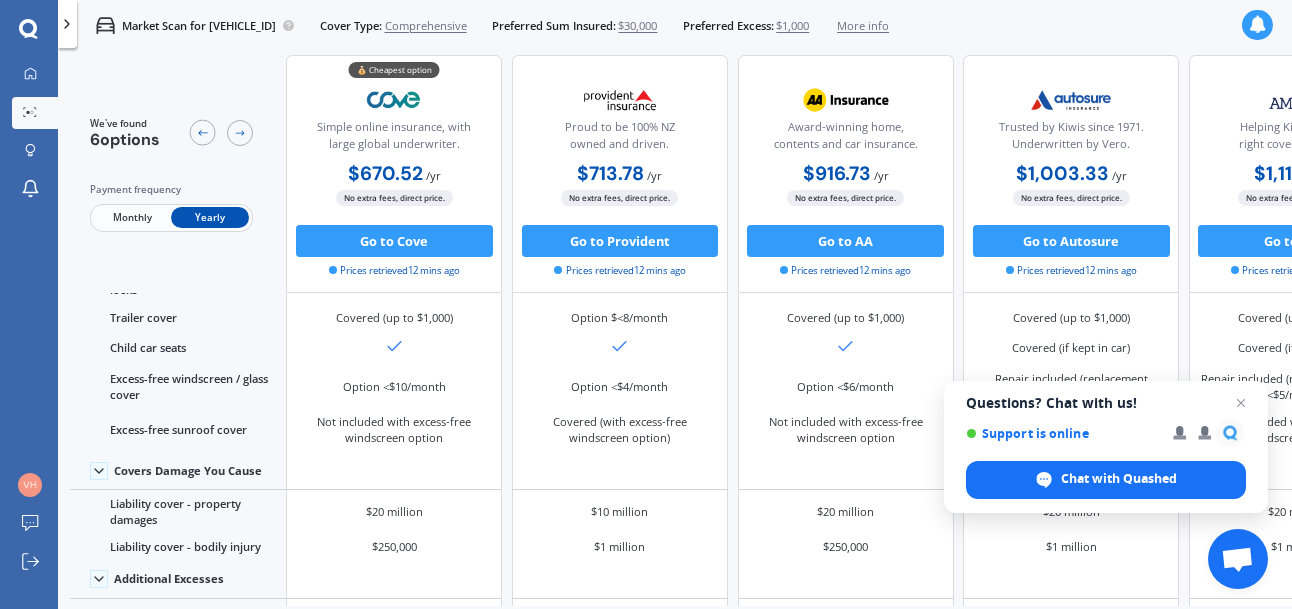 scroll, scrollTop: 927, scrollLeft: 0, axis: vertical 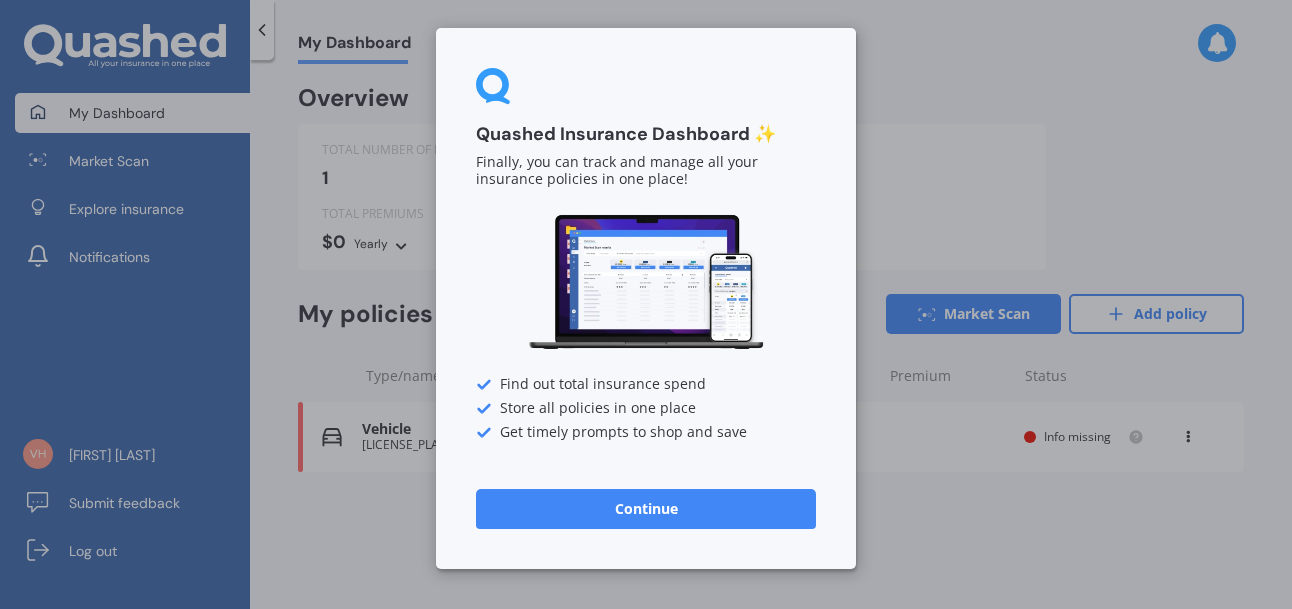 click on "Quashed Insurance Dashboard ✨ Finally, you can track and manage all your insurance policies in one place!  Find out total insurance spend  Store all policies in one place  Get timely prompts to shop and save Continue" at bounding box center [646, 304] 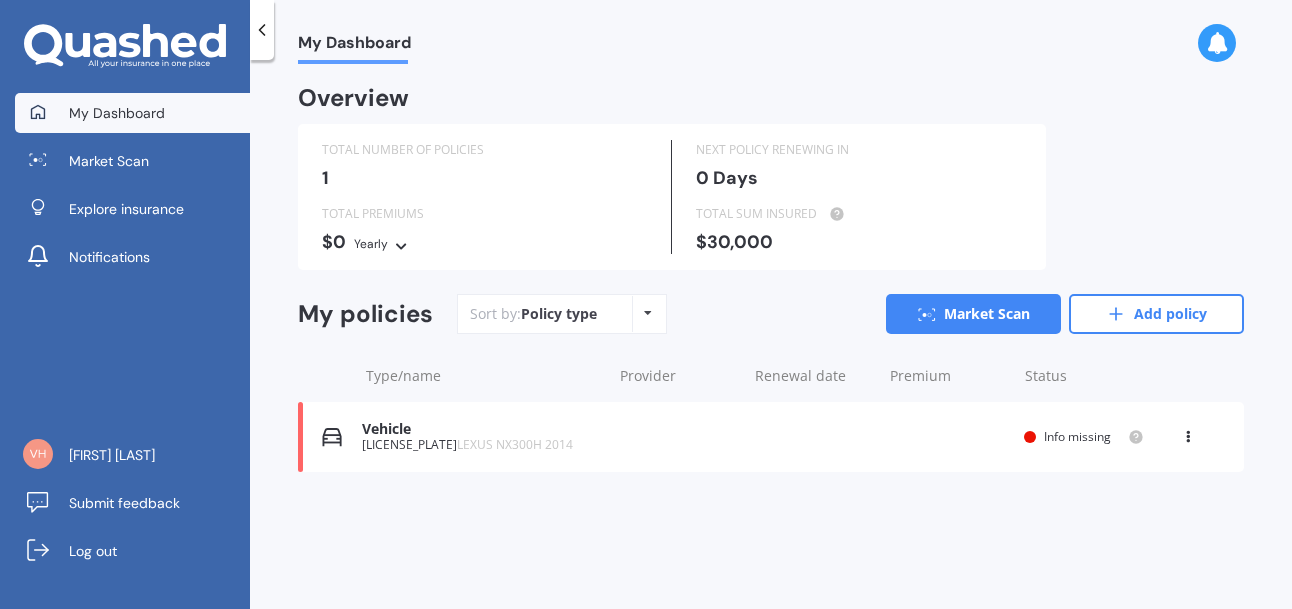 click on "Info missing" at bounding box center [1077, 436] 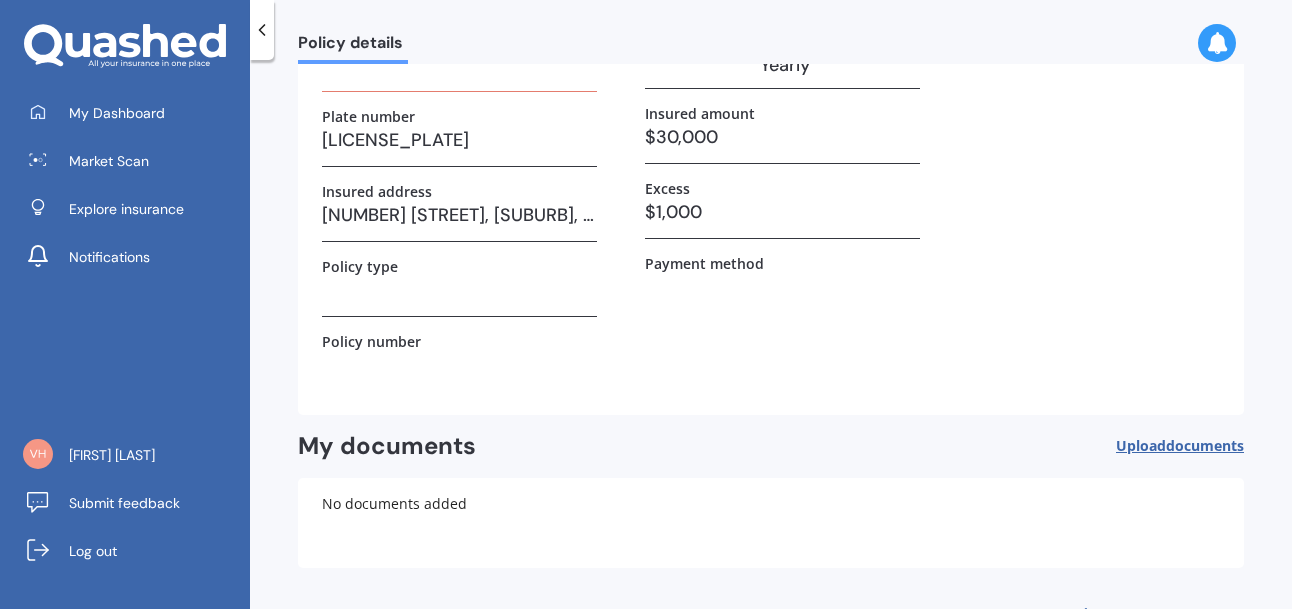 scroll, scrollTop: 234, scrollLeft: 0, axis: vertical 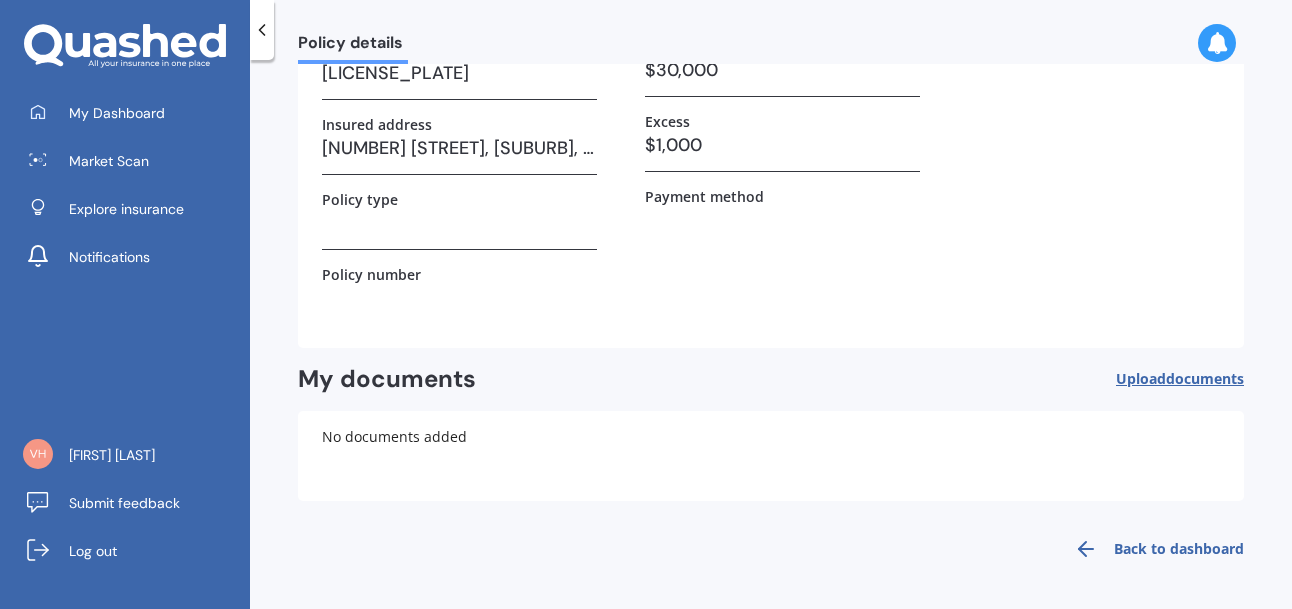 click on "Back to dashboard" at bounding box center [1153, 549] 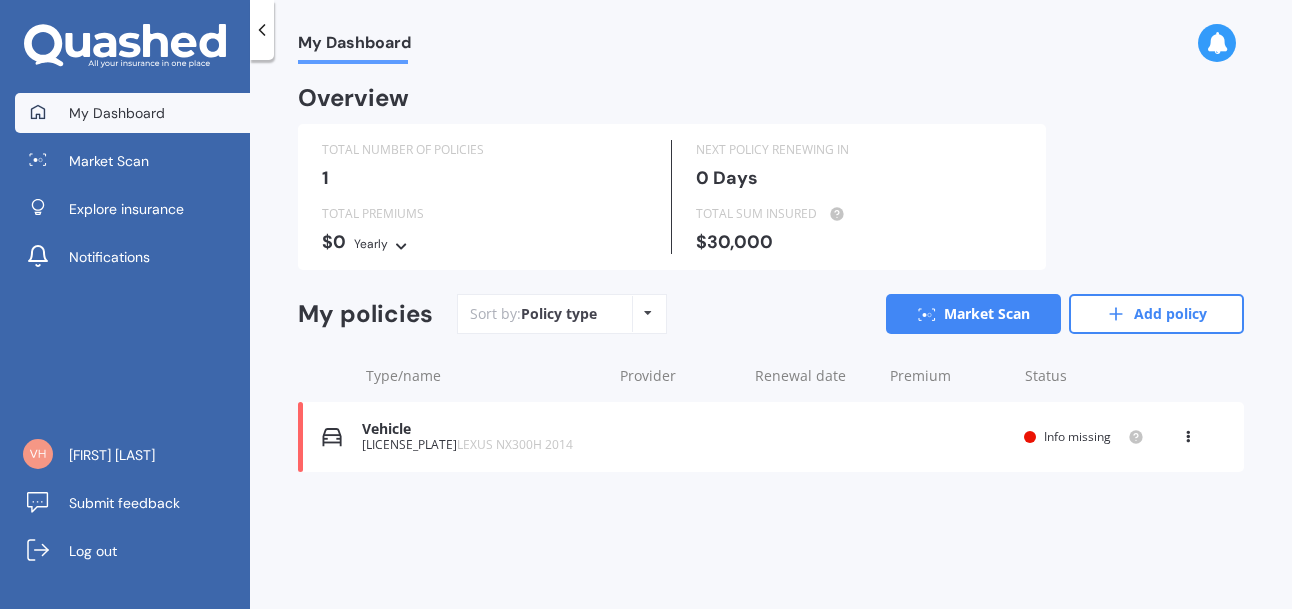 scroll, scrollTop: 0, scrollLeft: 0, axis: both 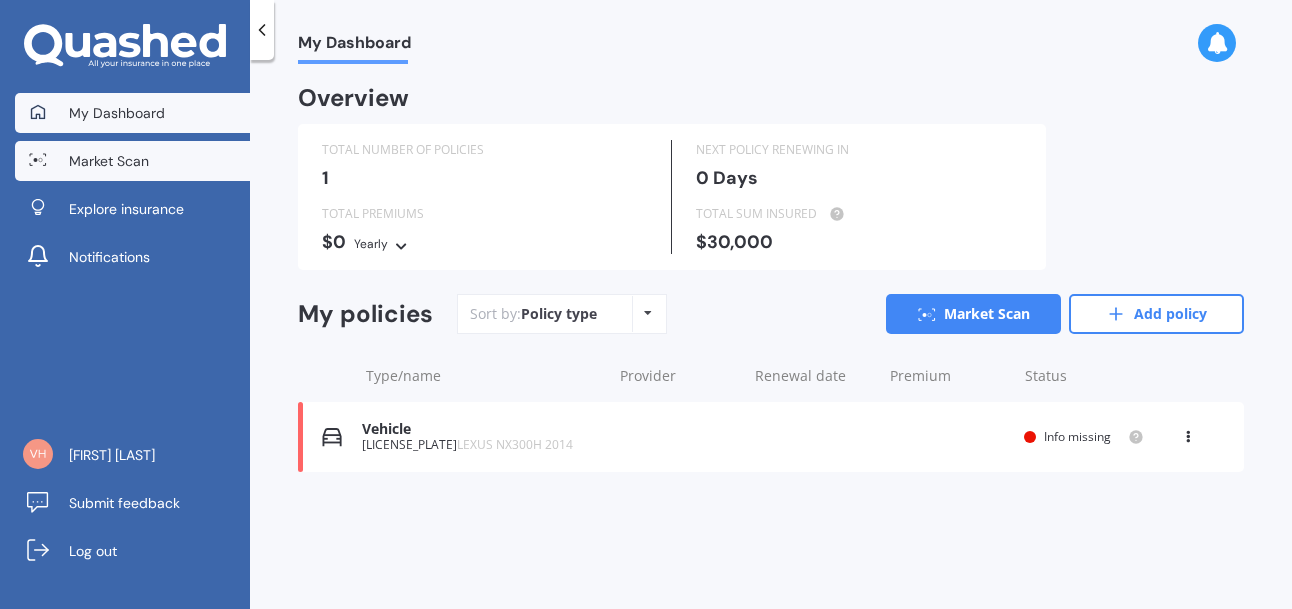 click on "Market Scan" at bounding box center [109, 161] 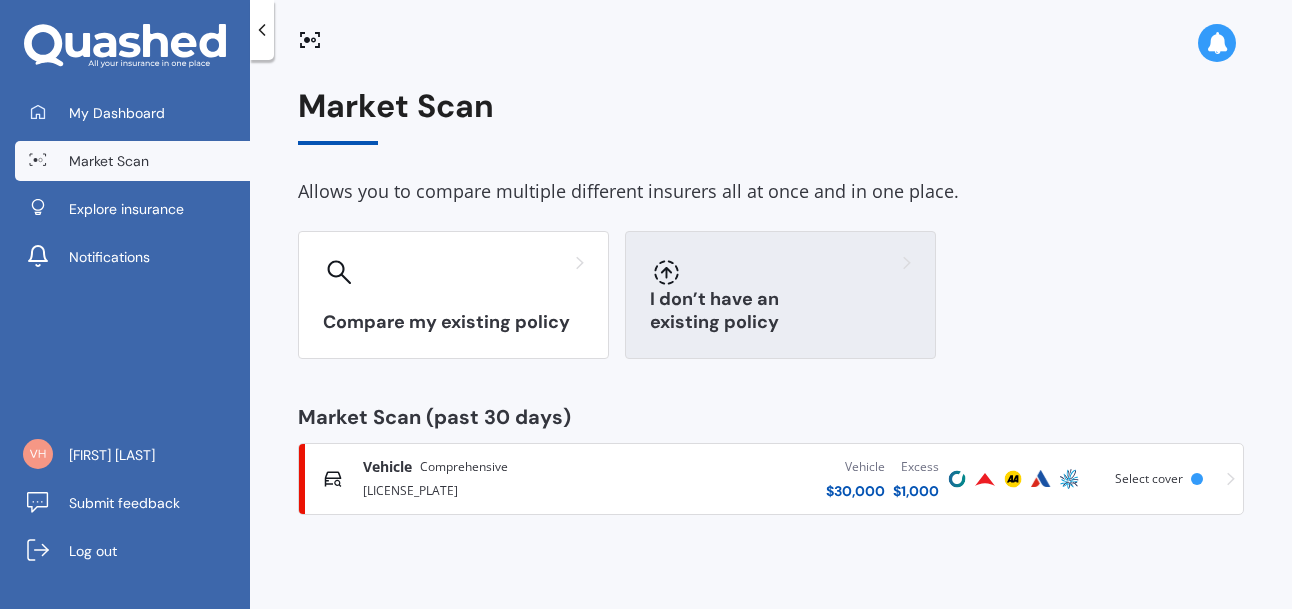 click at bounding box center (780, 272) 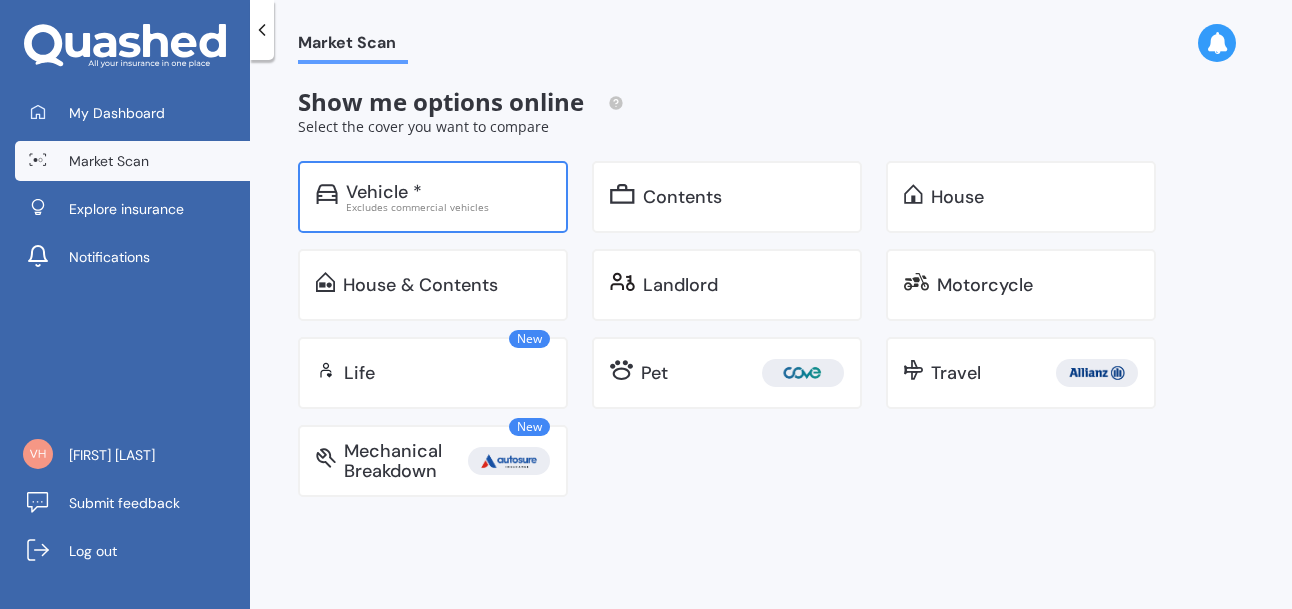 click on "Vehicle *" at bounding box center [384, 192] 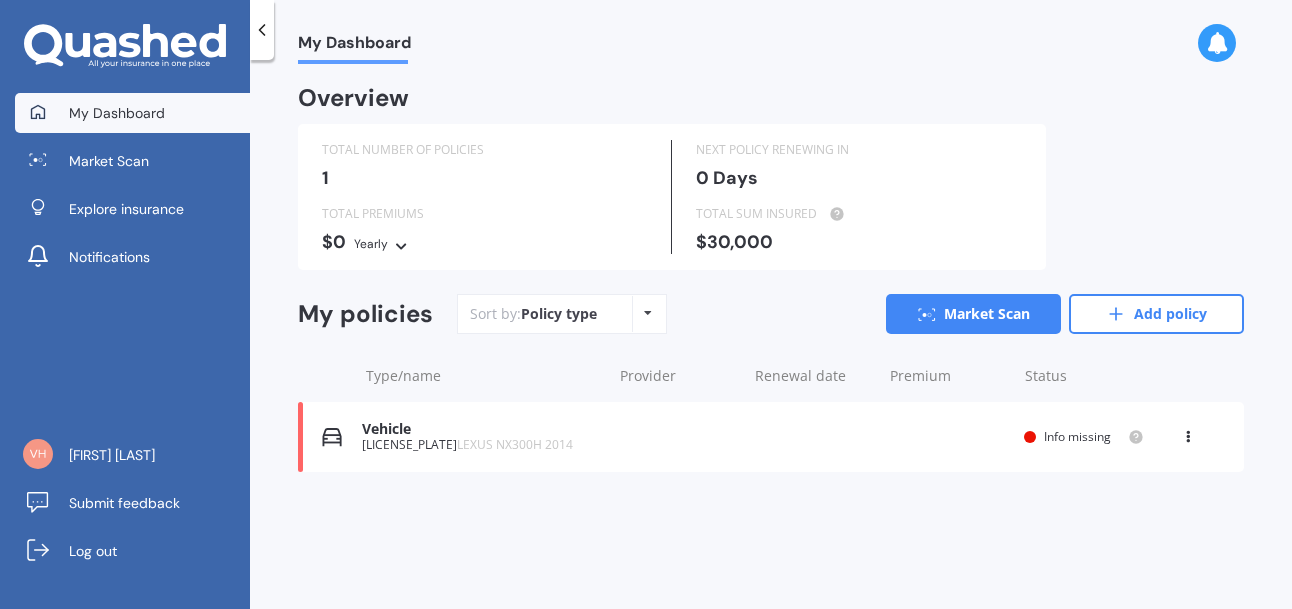 click at bounding box center (1217, 43) 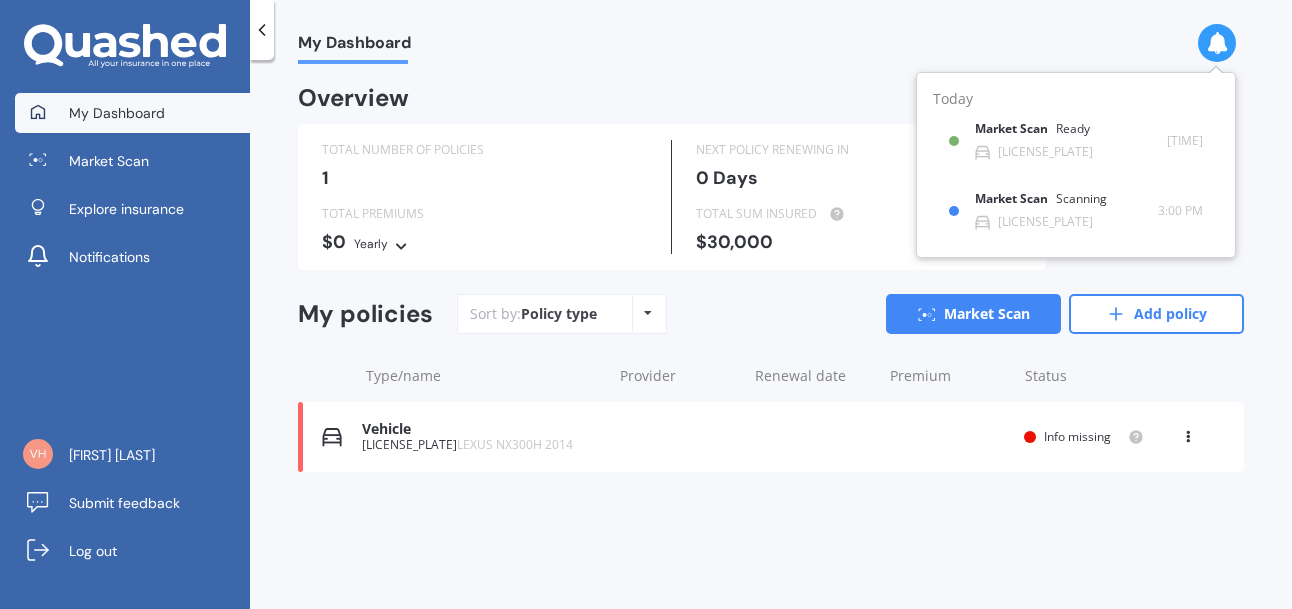 click on "My Dashboard" at bounding box center [117, 113] 